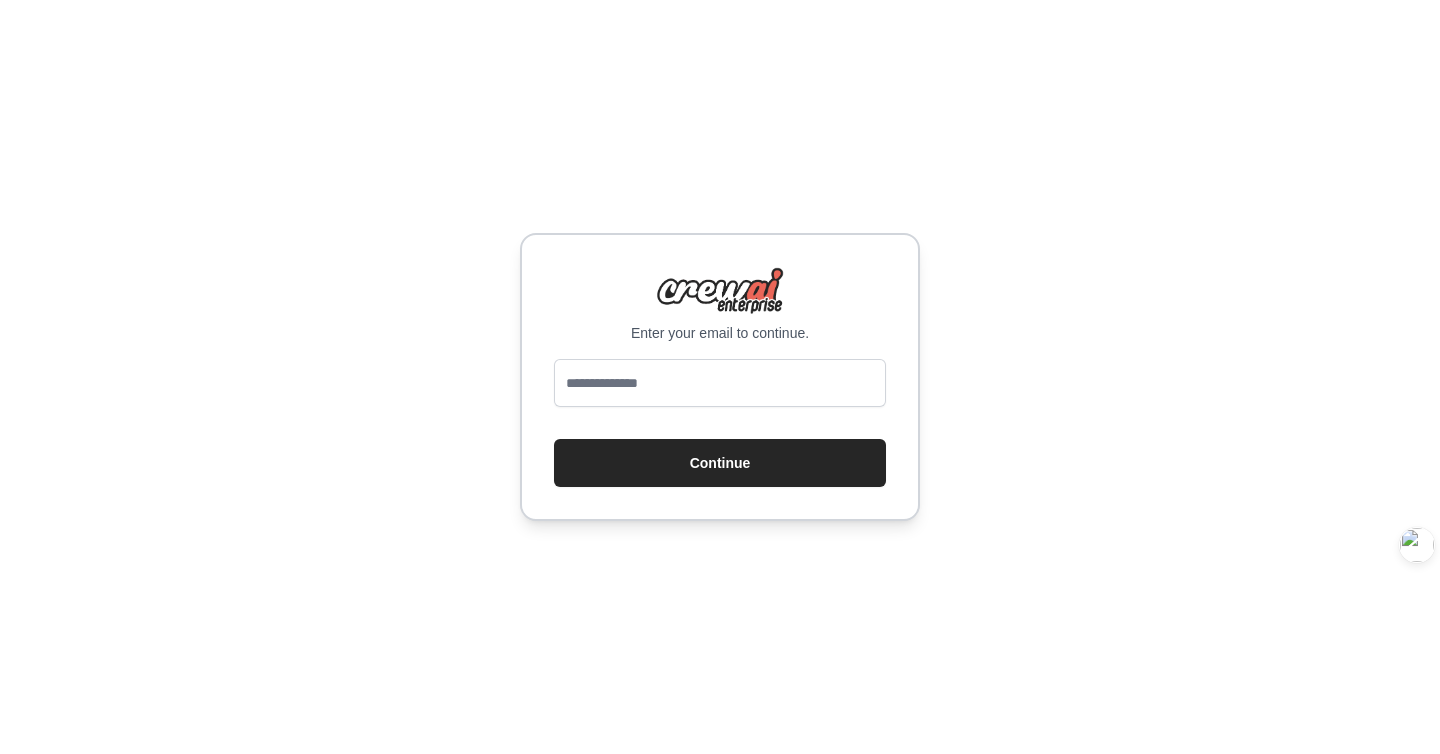 scroll, scrollTop: 0, scrollLeft: 0, axis: both 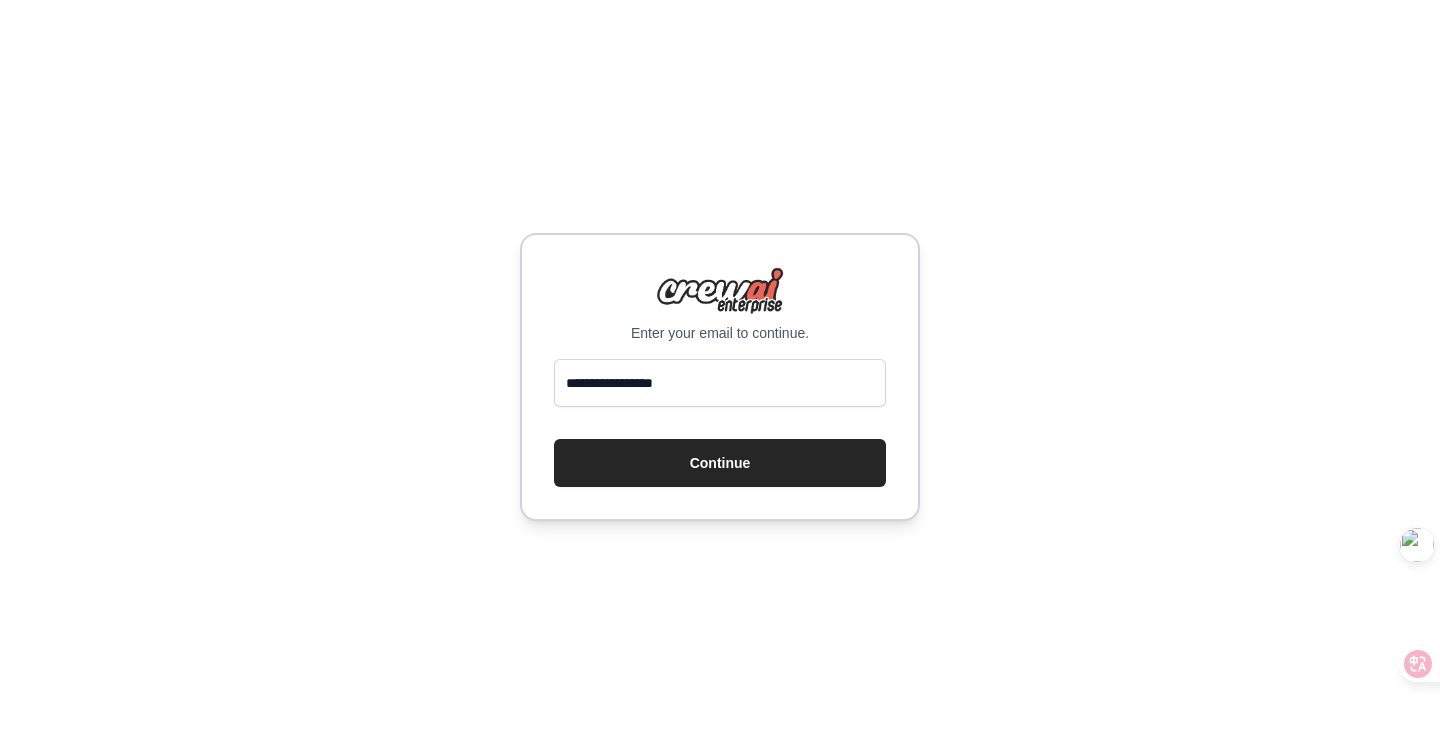 click on "**********" at bounding box center [720, 383] 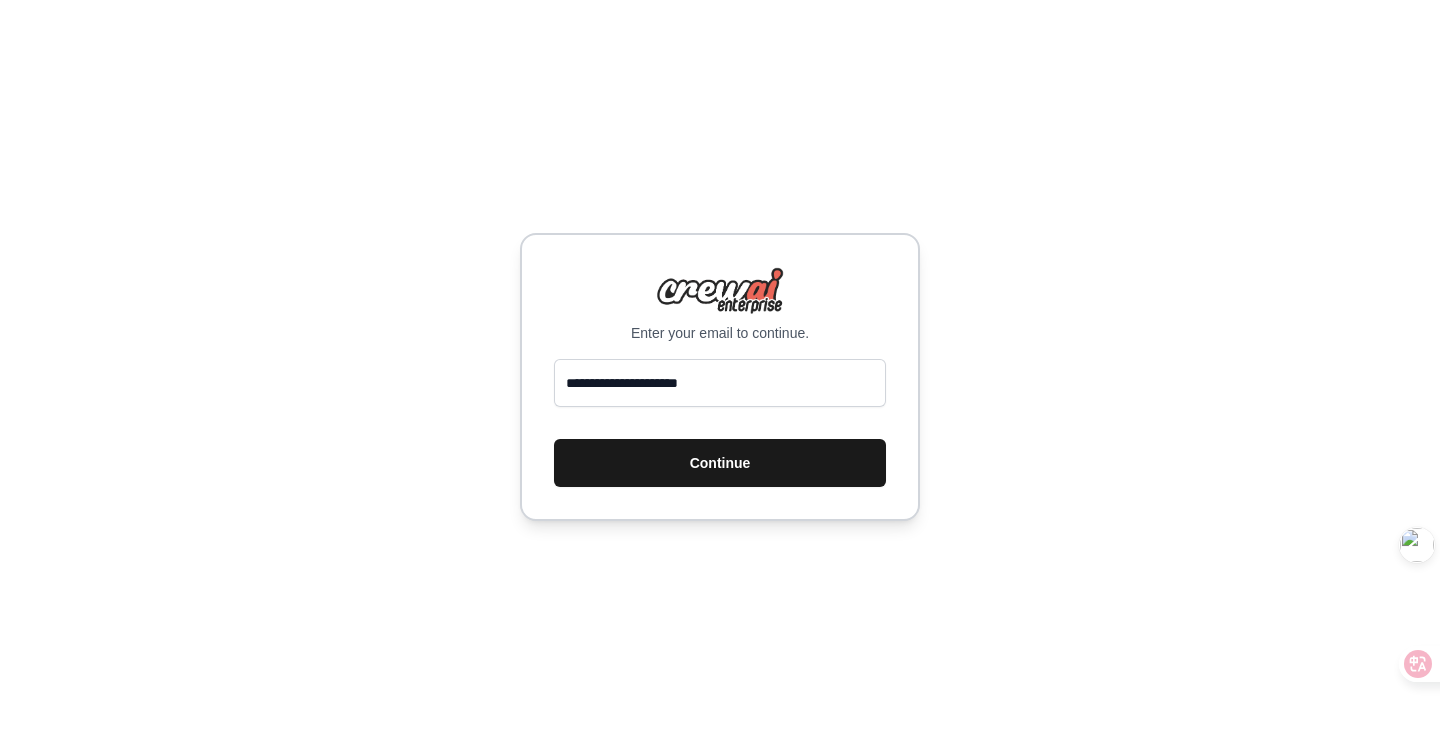 type on "**********" 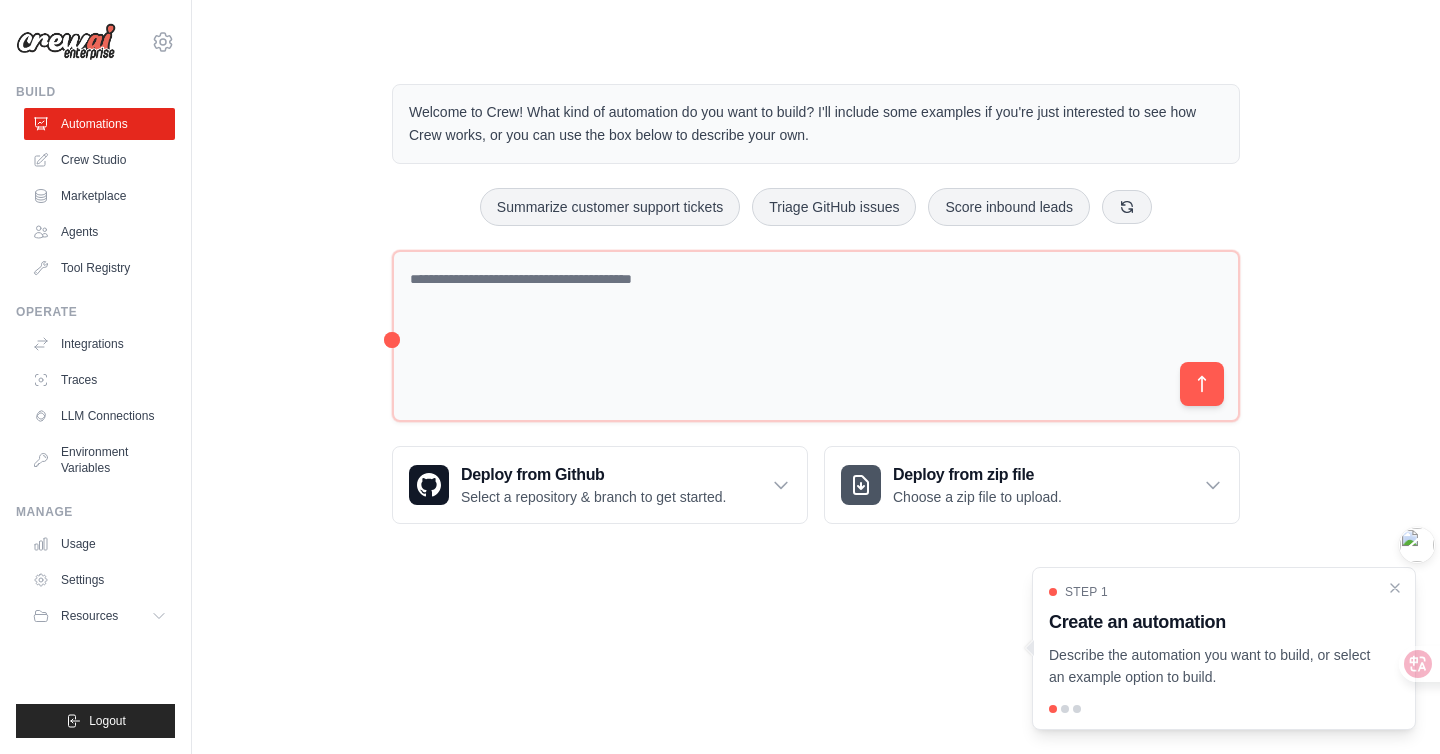 scroll, scrollTop: 0, scrollLeft: 0, axis: both 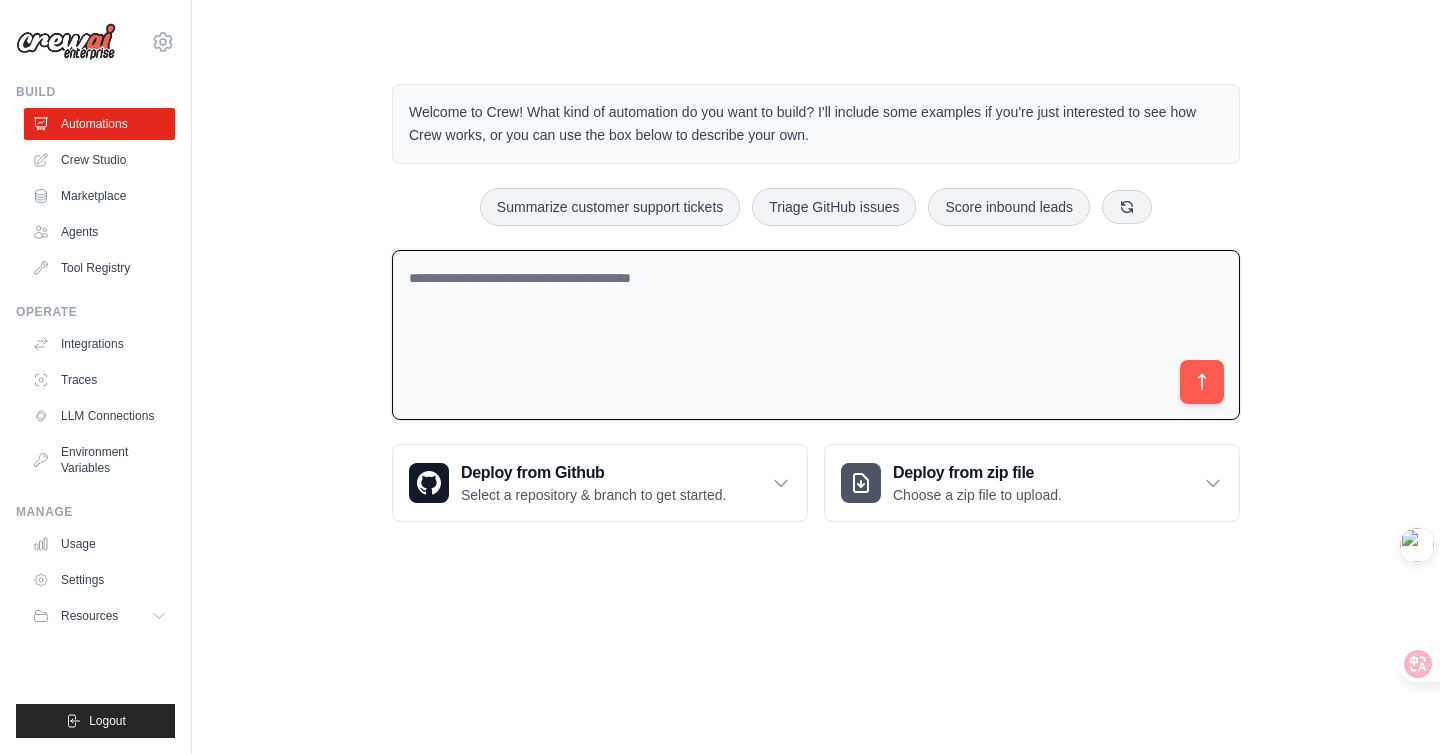click at bounding box center [816, 335] 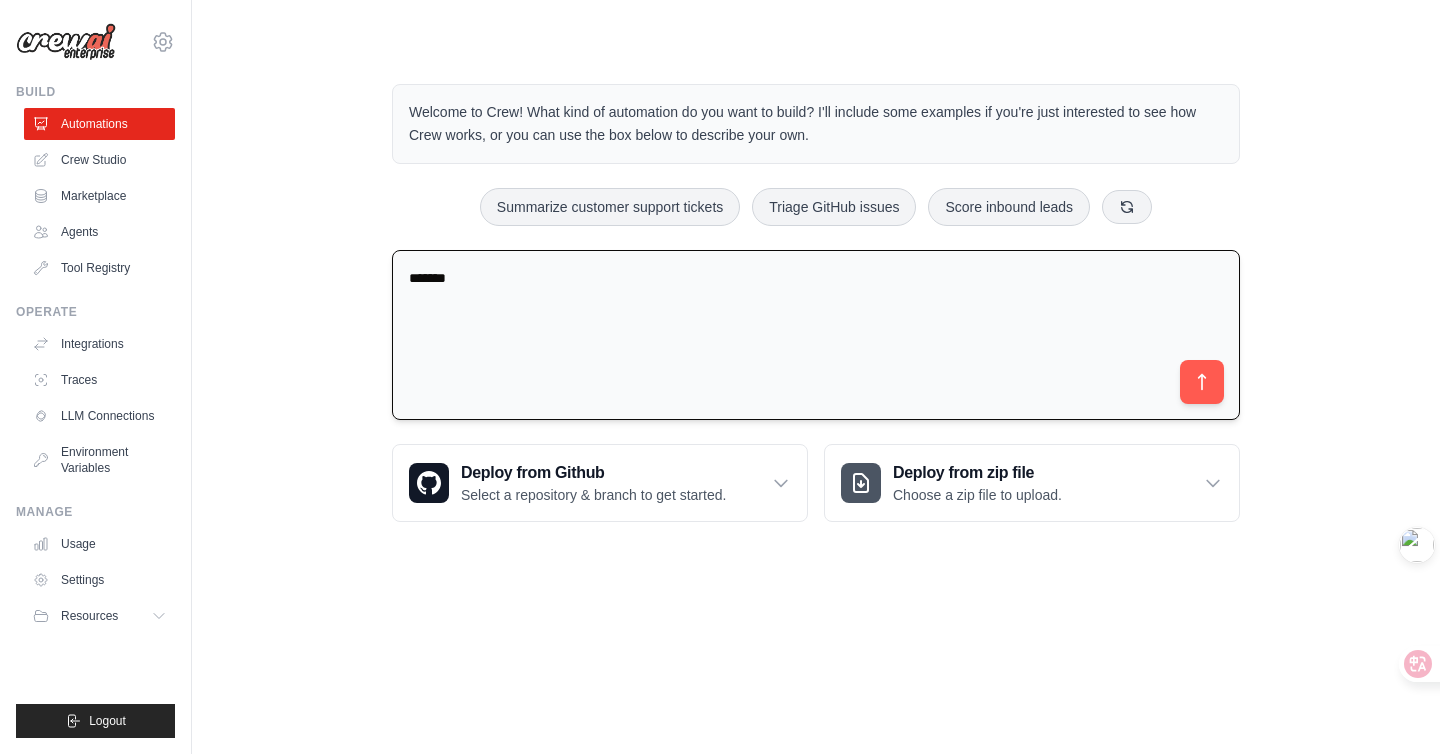 click on "******" at bounding box center (816, 335) 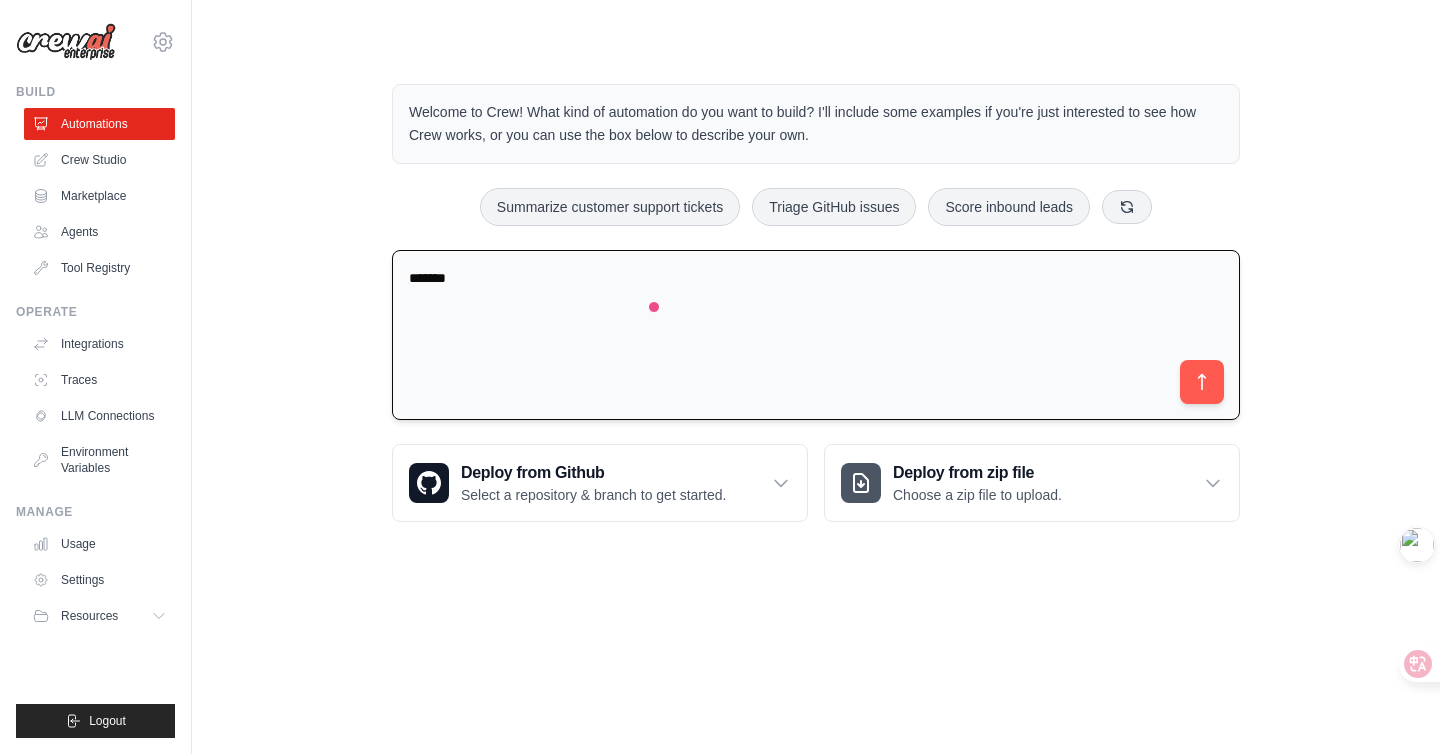 type on "*" 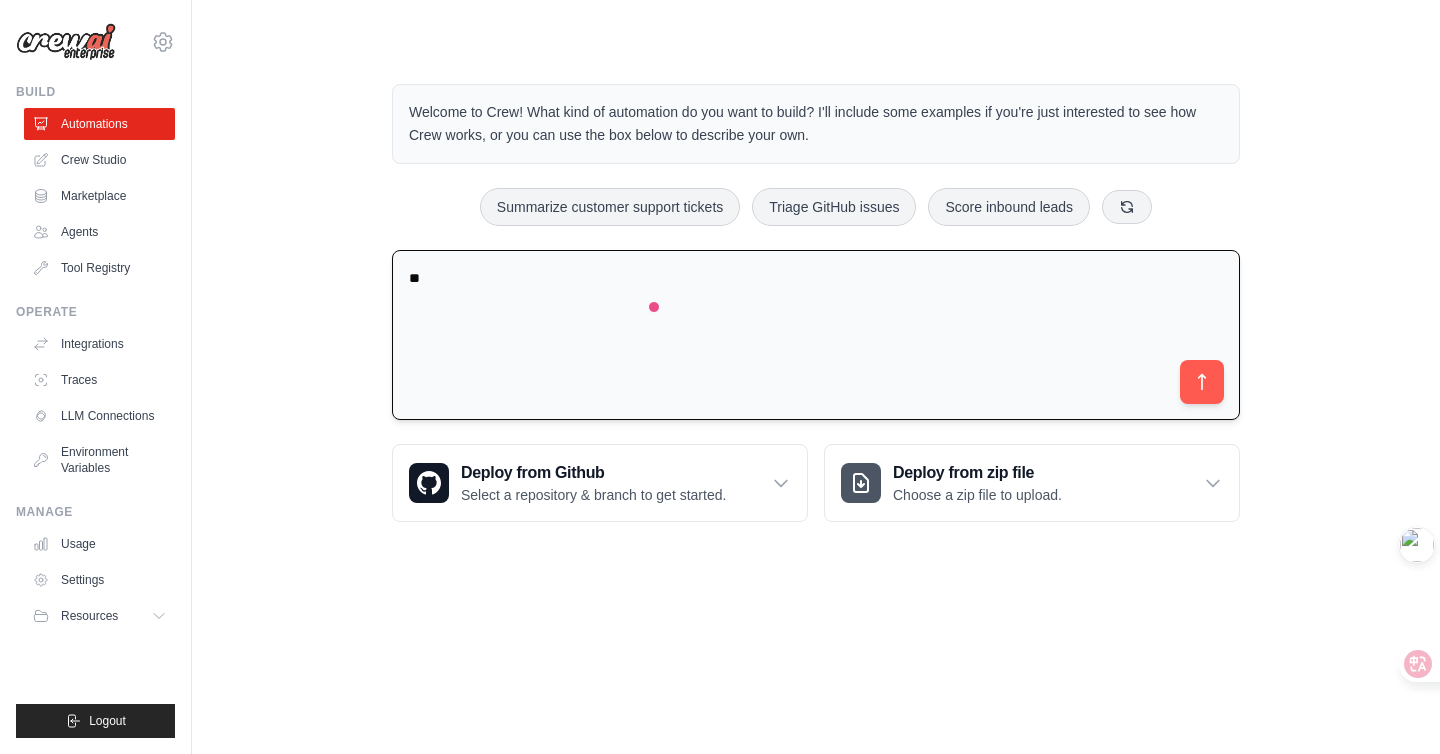 type on "*" 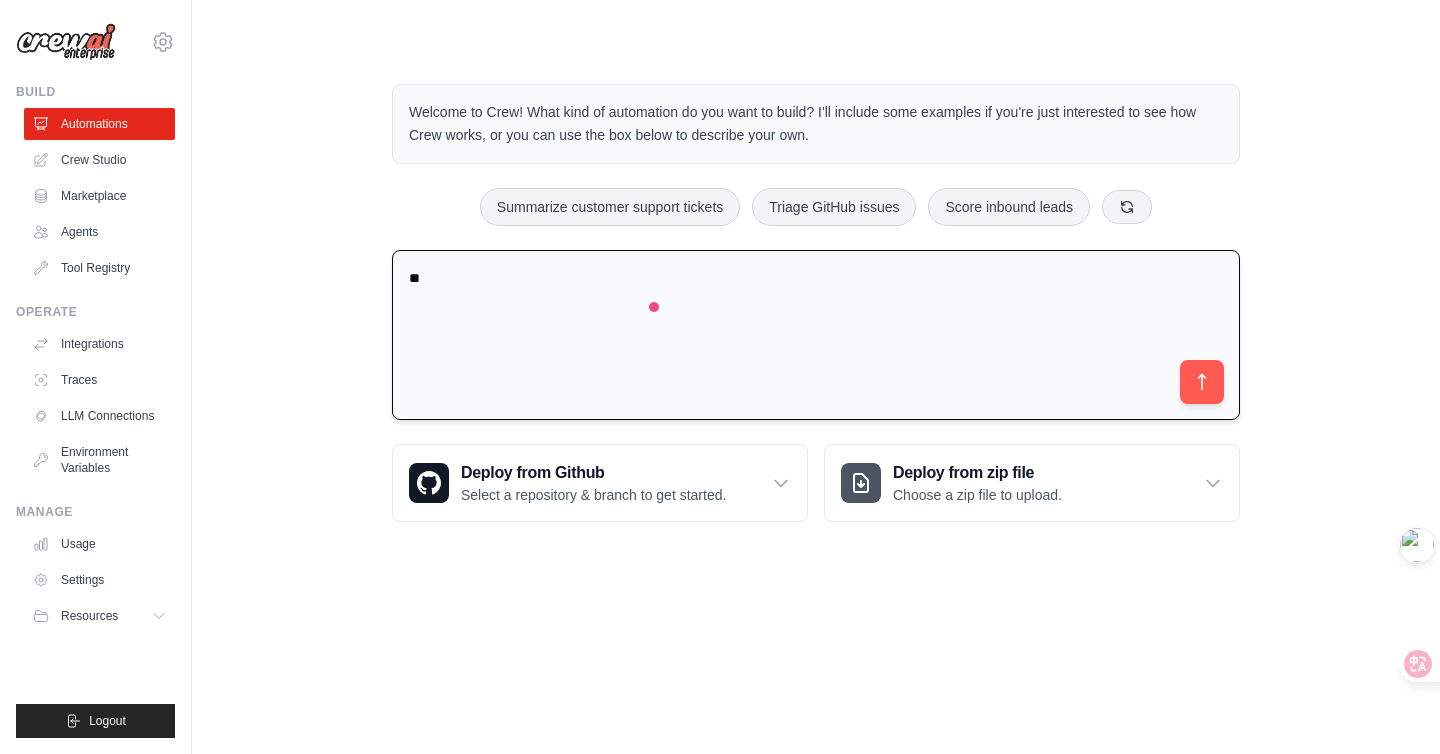 type on "*" 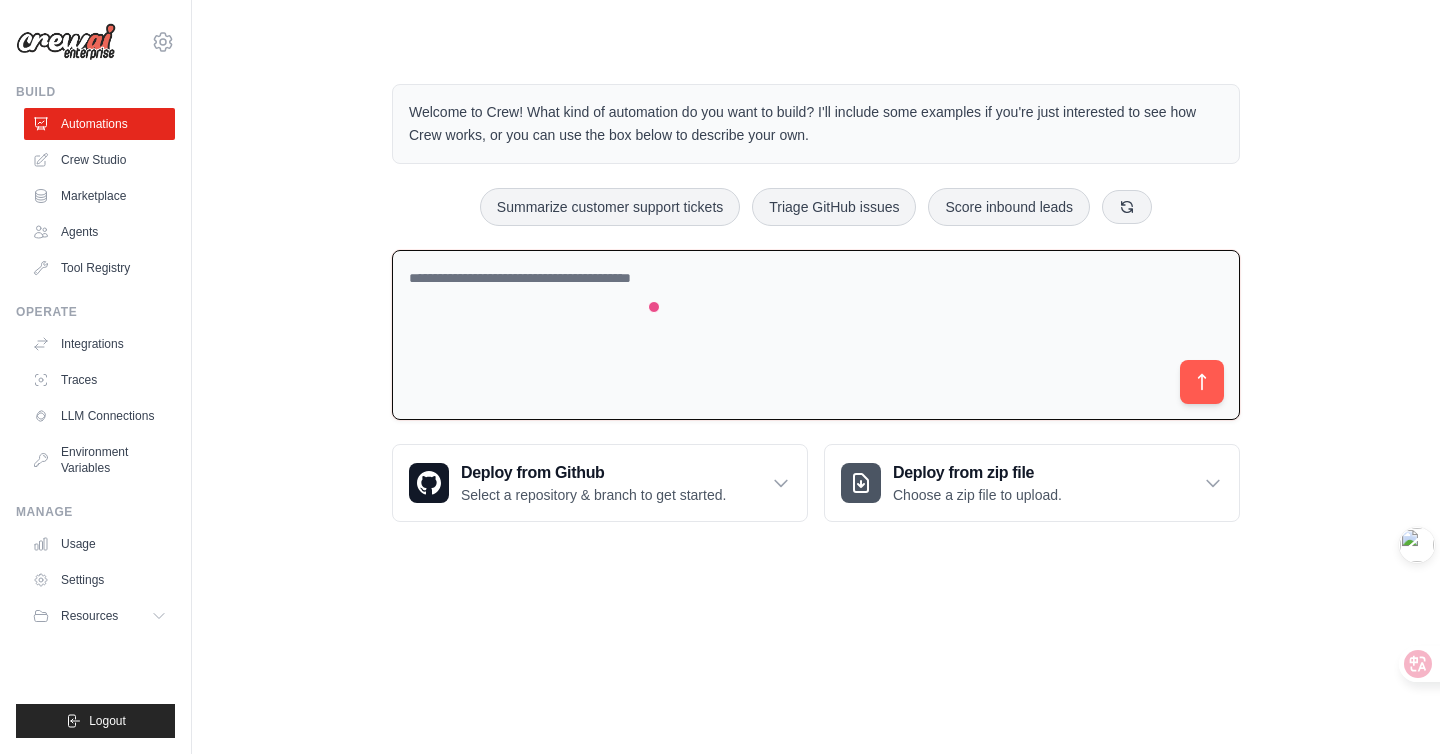 type on "*" 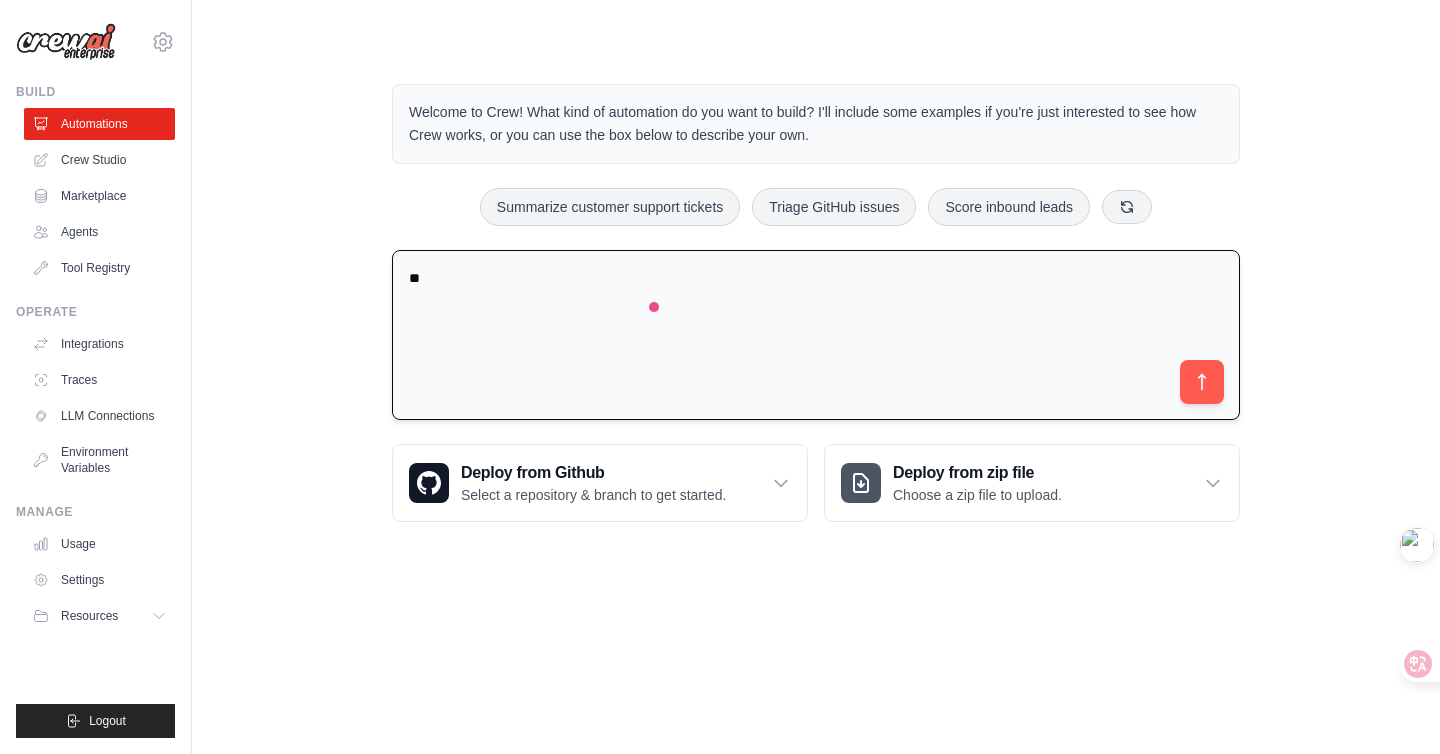 type on "*" 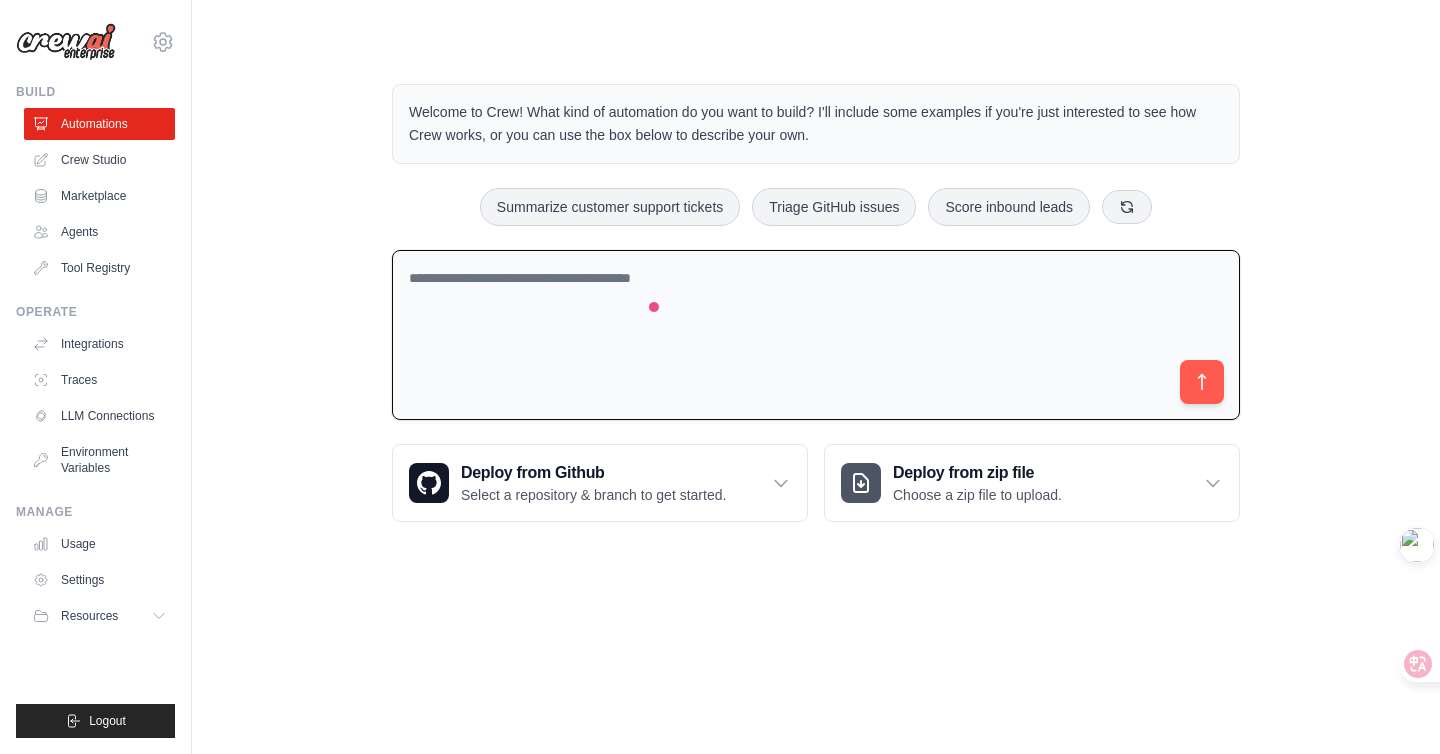 click at bounding box center [816, 335] 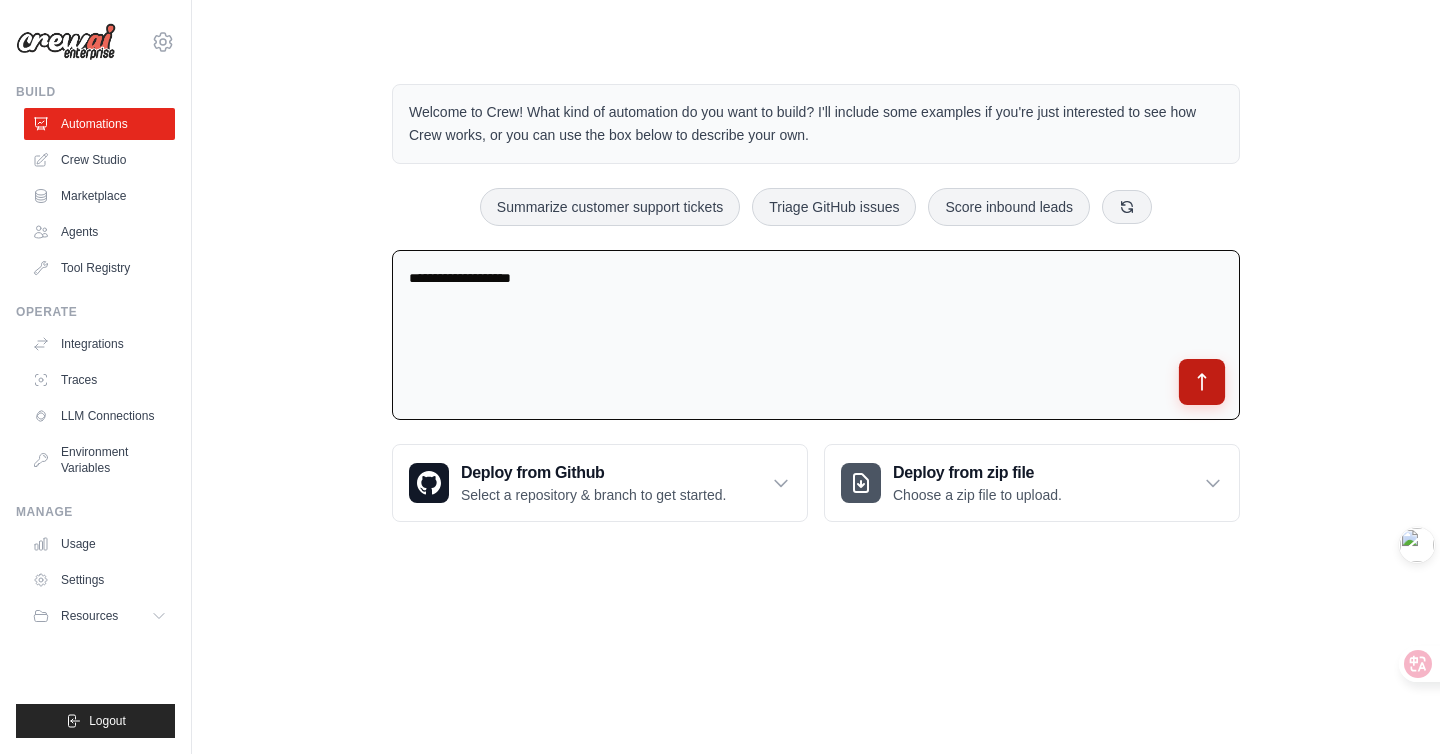 type on "**********" 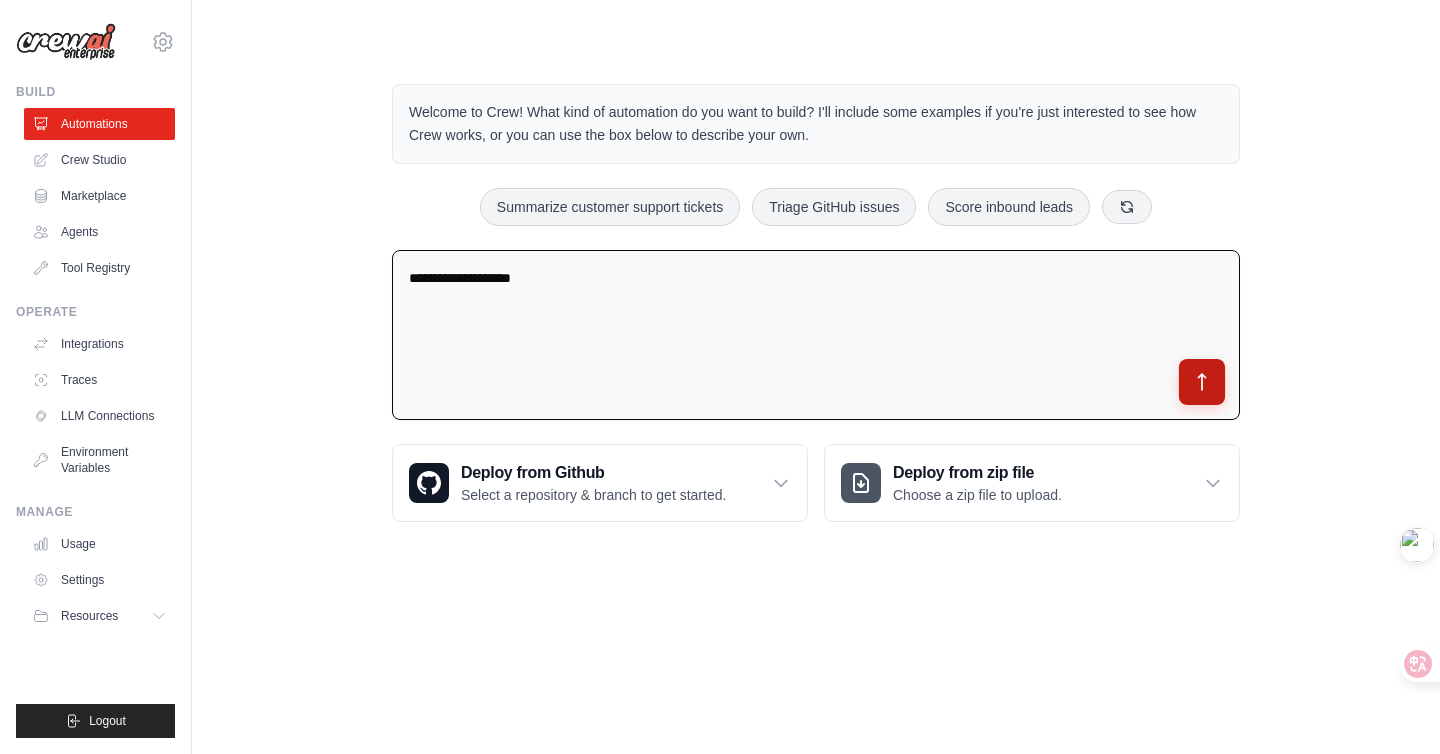 click at bounding box center [1202, 382] 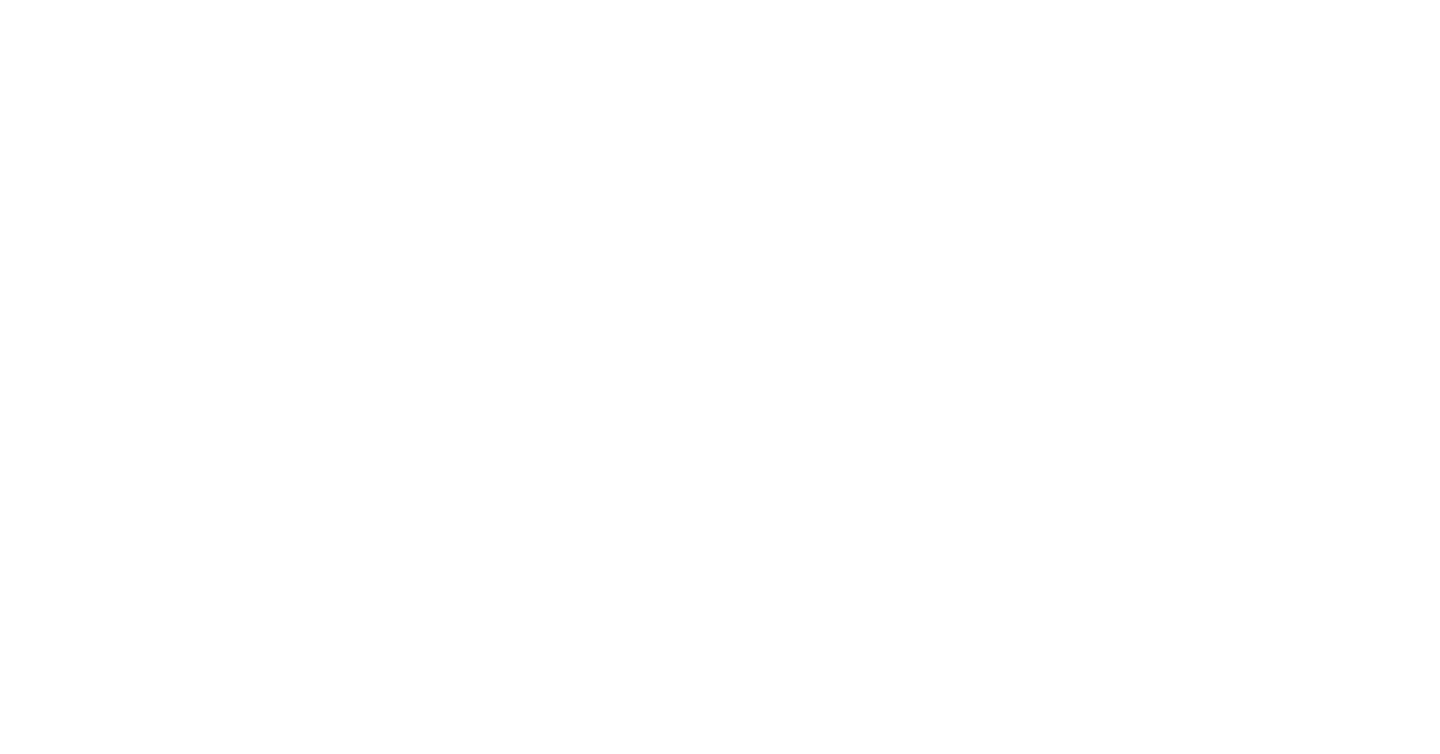 scroll, scrollTop: 0, scrollLeft: 0, axis: both 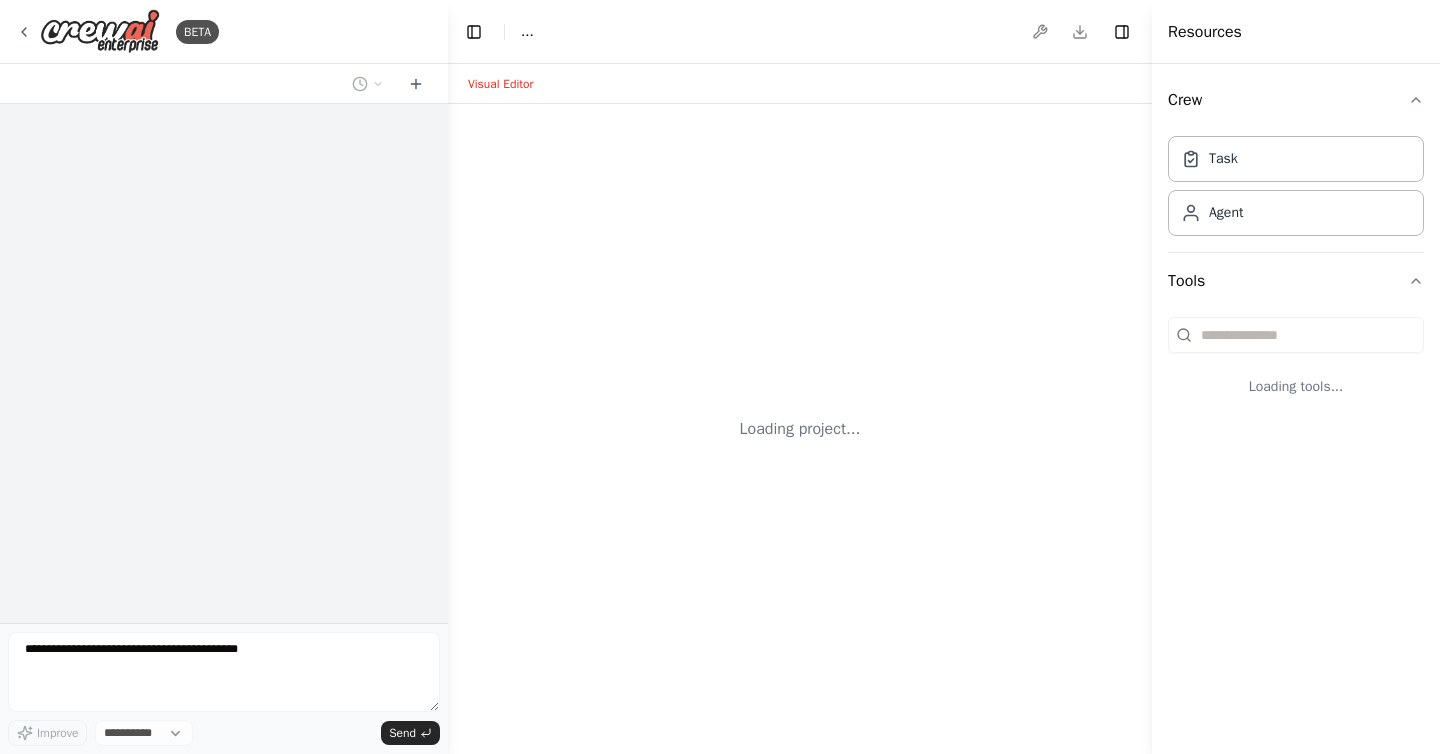 select on "****" 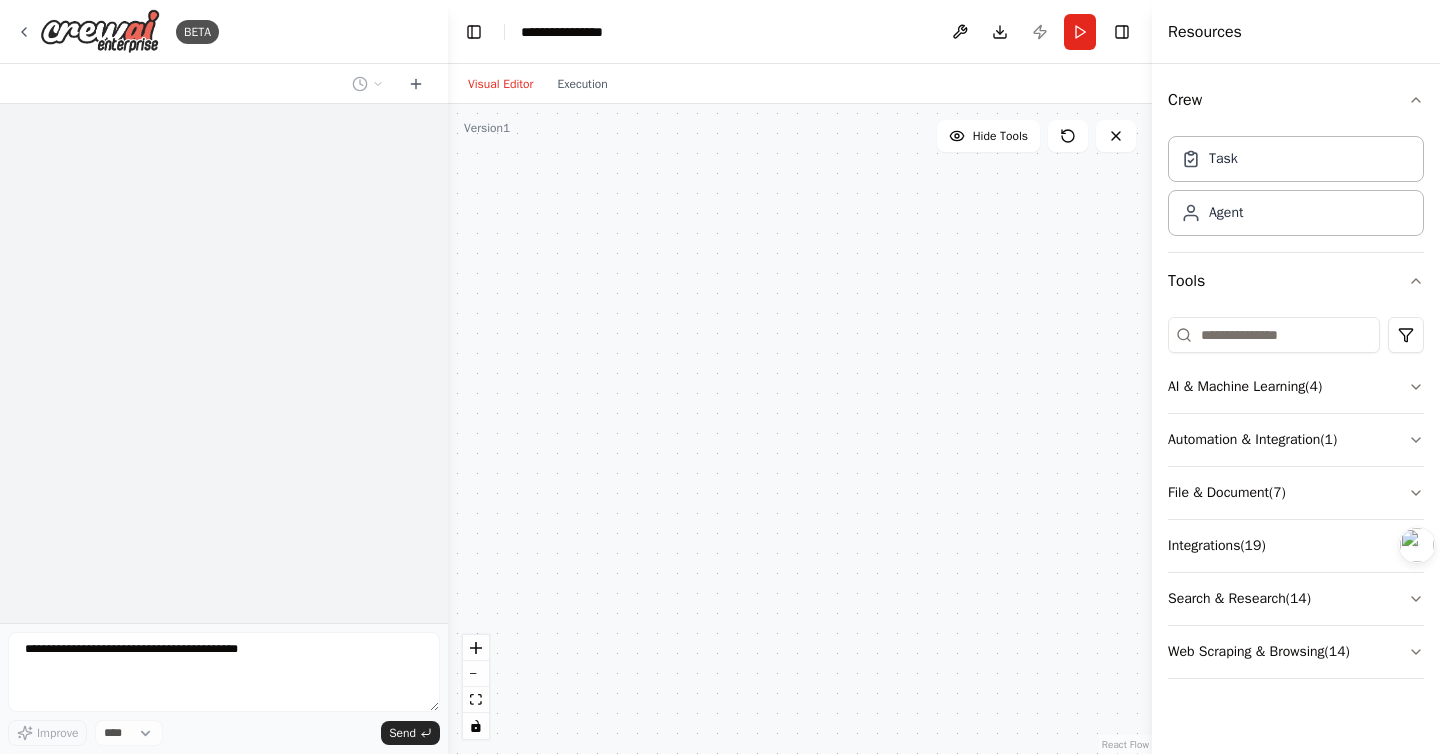scroll, scrollTop: 0, scrollLeft: 0, axis: both 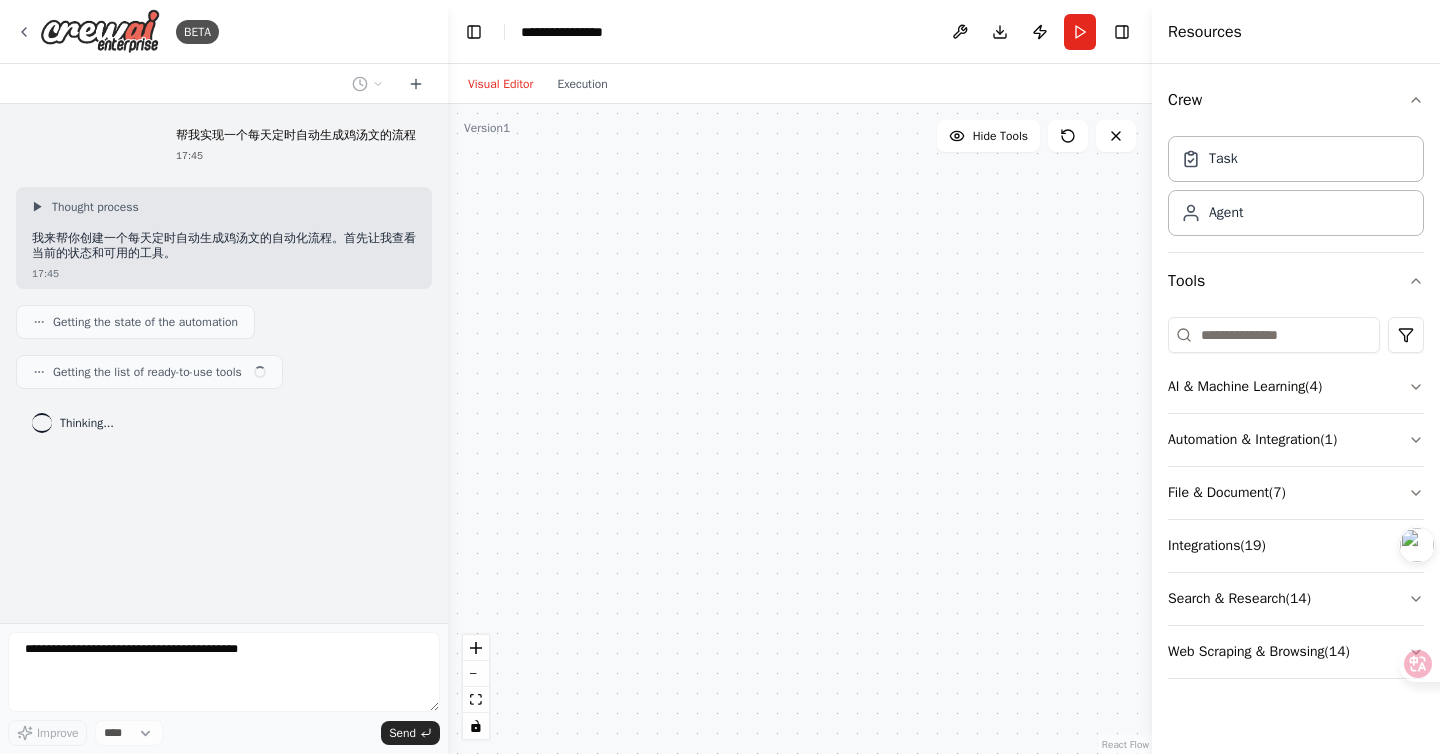 click on "▶ Thought process 我来帮你创建一个每天定时自动生成鸡汤文的自动化流程。首先让我查看当前的状态和可用的工具。 17:45" at bounding box center (224, 238) 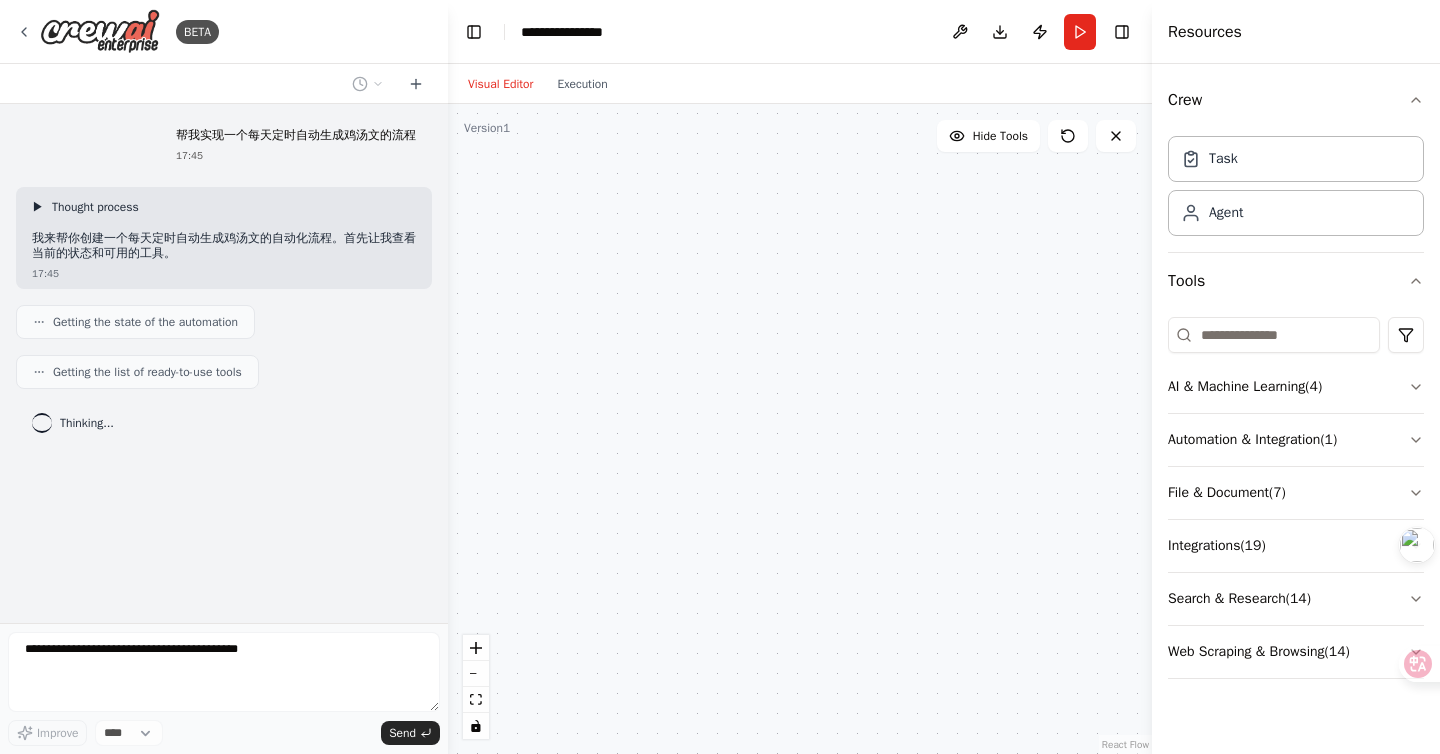 click on "▶" at bounding box center [38, 207] 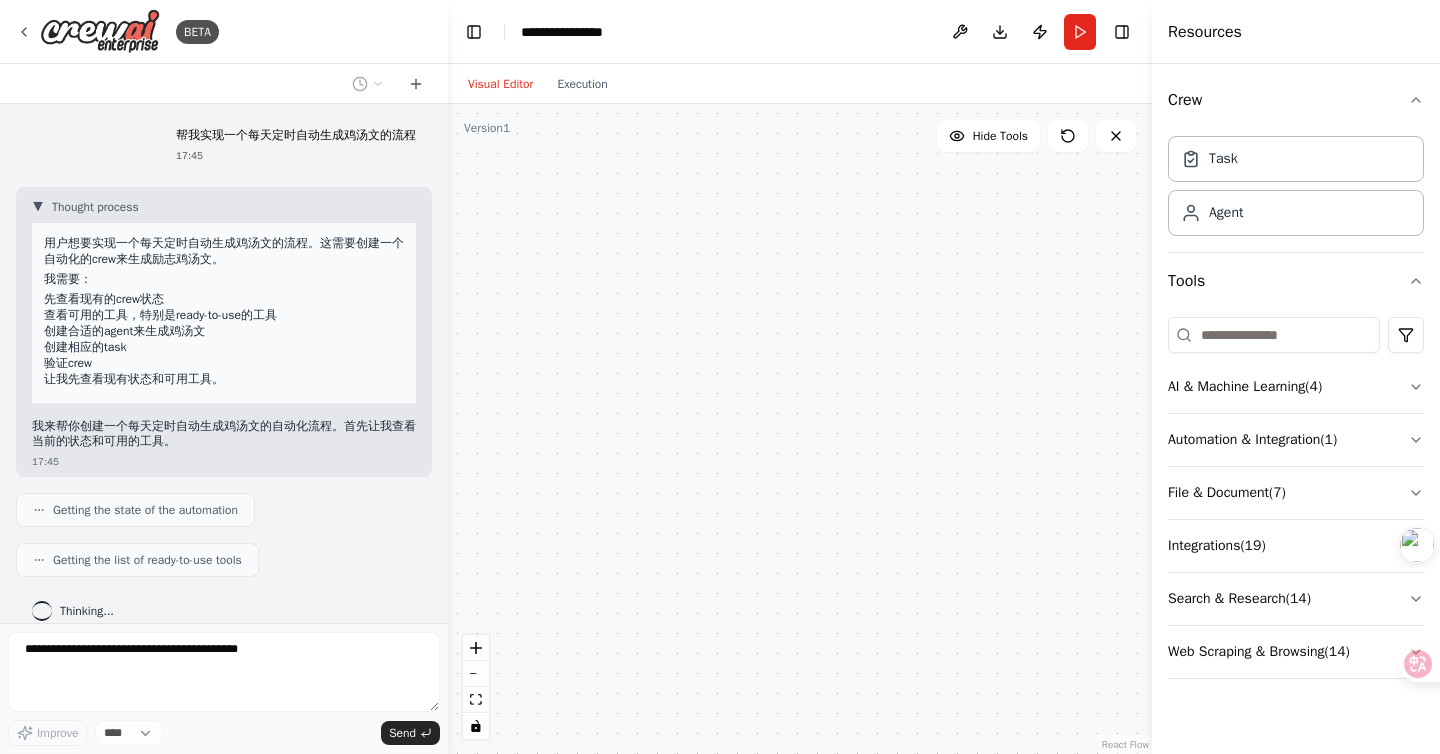 scroll, scrollTop: 22, scrollLeft: 0, axis: vertical 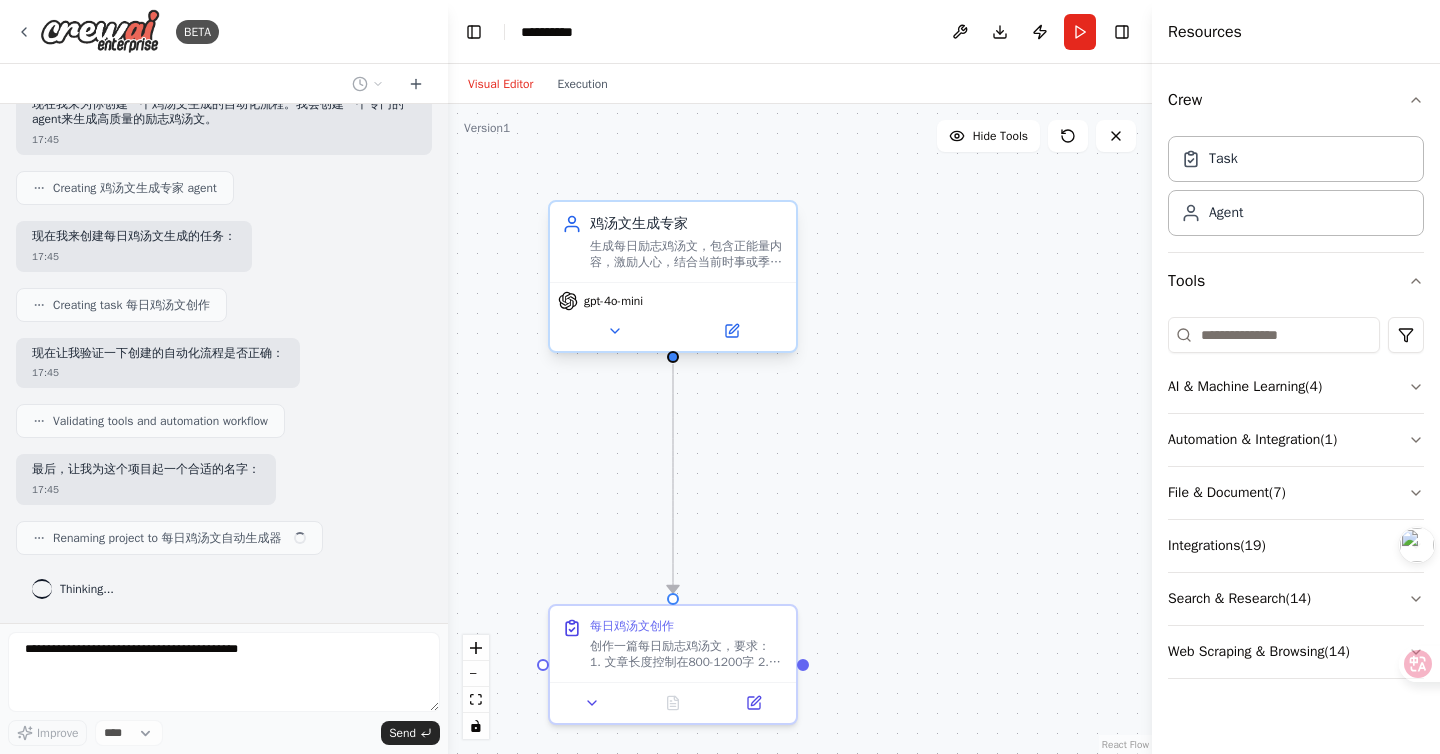 click on "gpt-4o-mini" at bounding box center (673, 316) 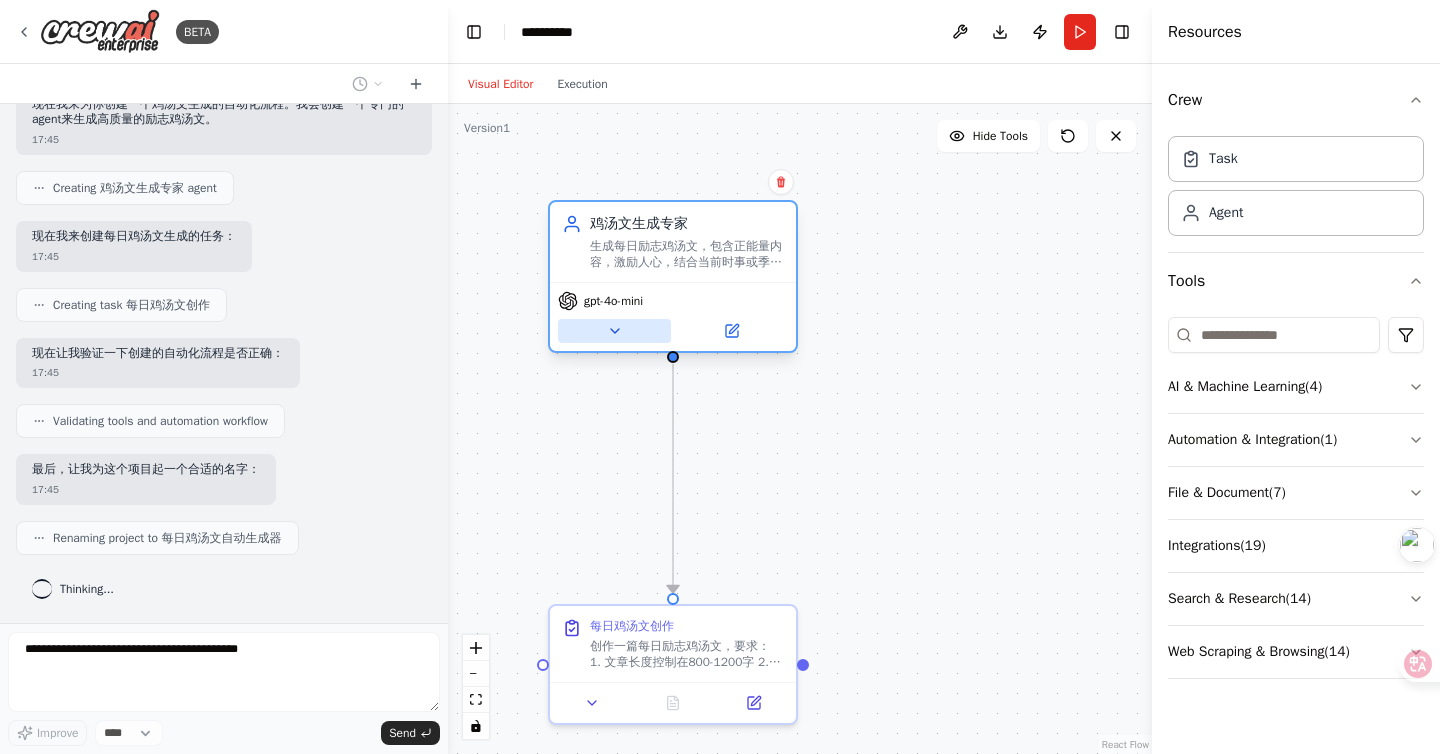 click 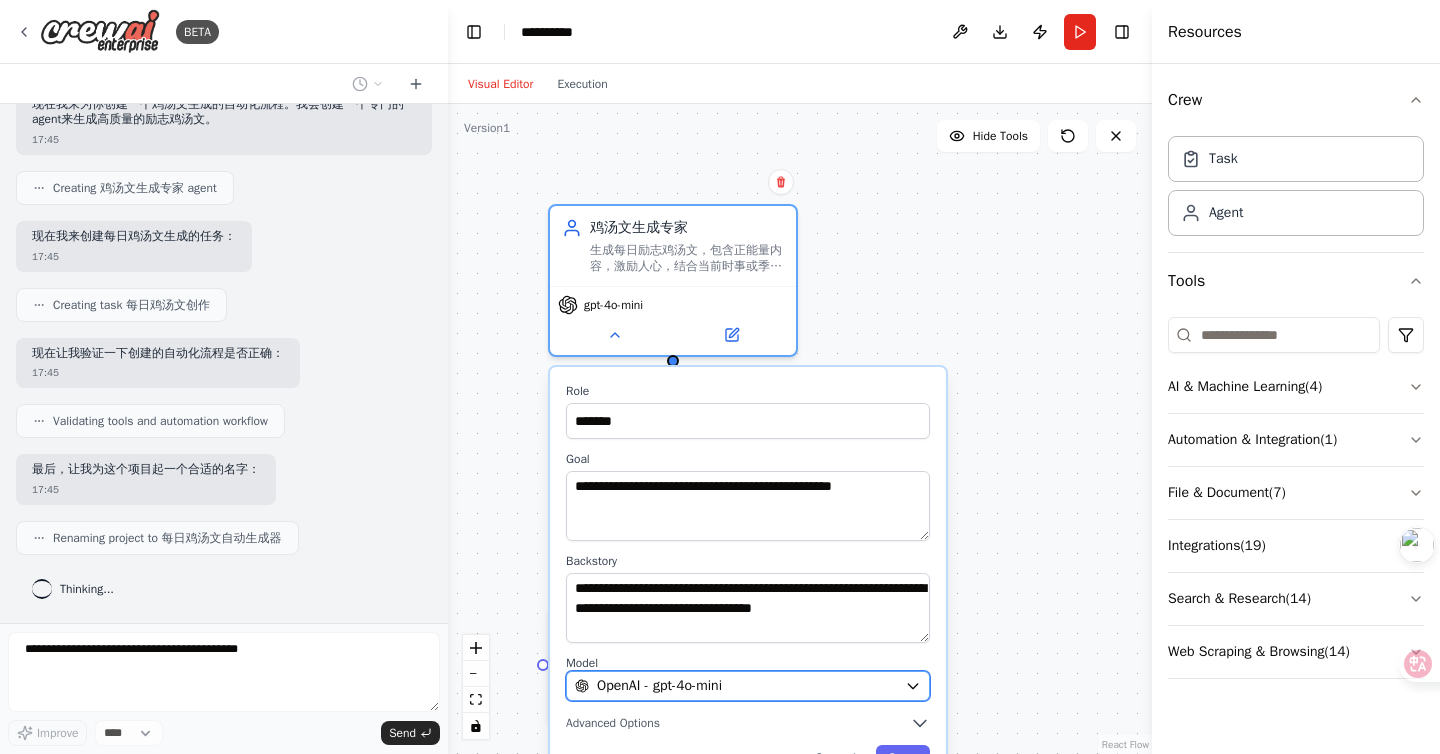 click on "OpenAI - gpt-4o-mini" at bounding box center [659, 686] 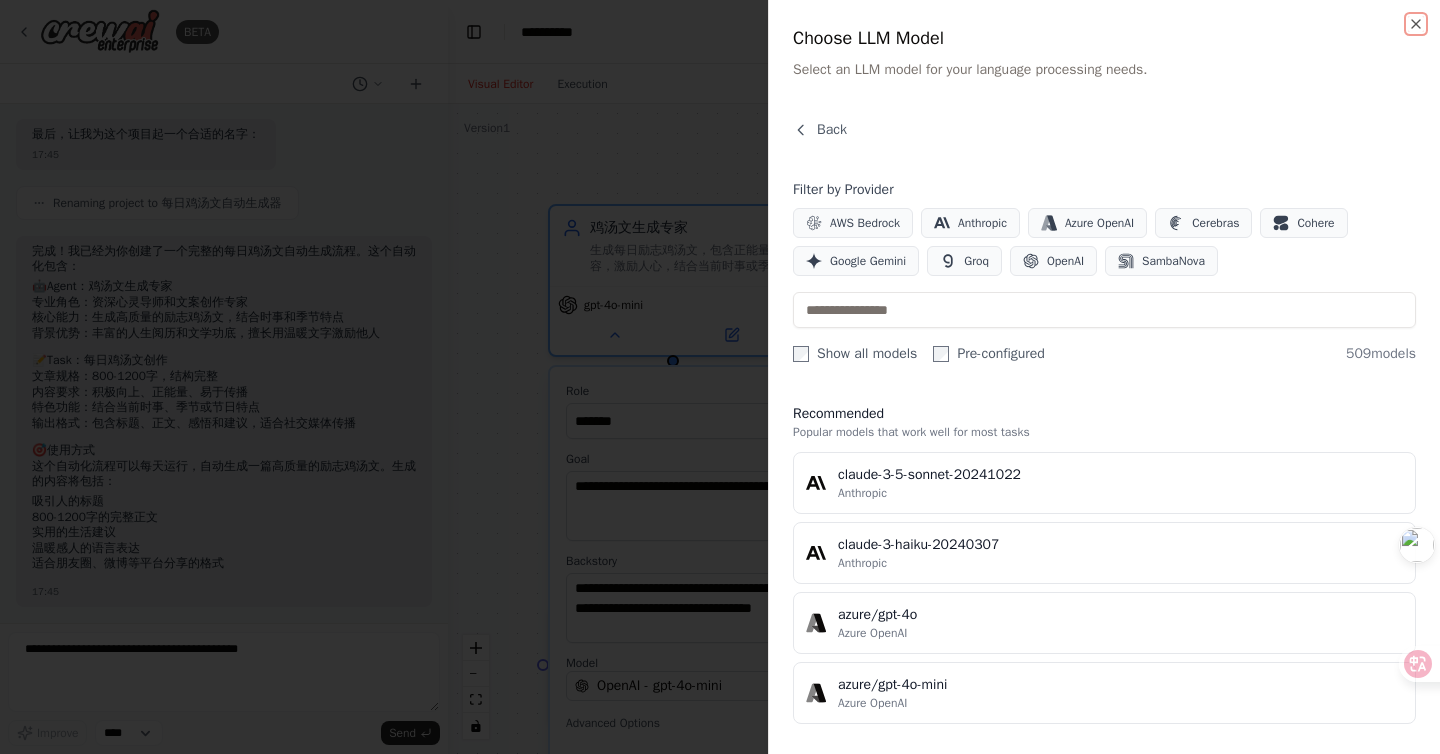 scroll, scrollTop: 858, scrollLeft: 0, axis: vertical 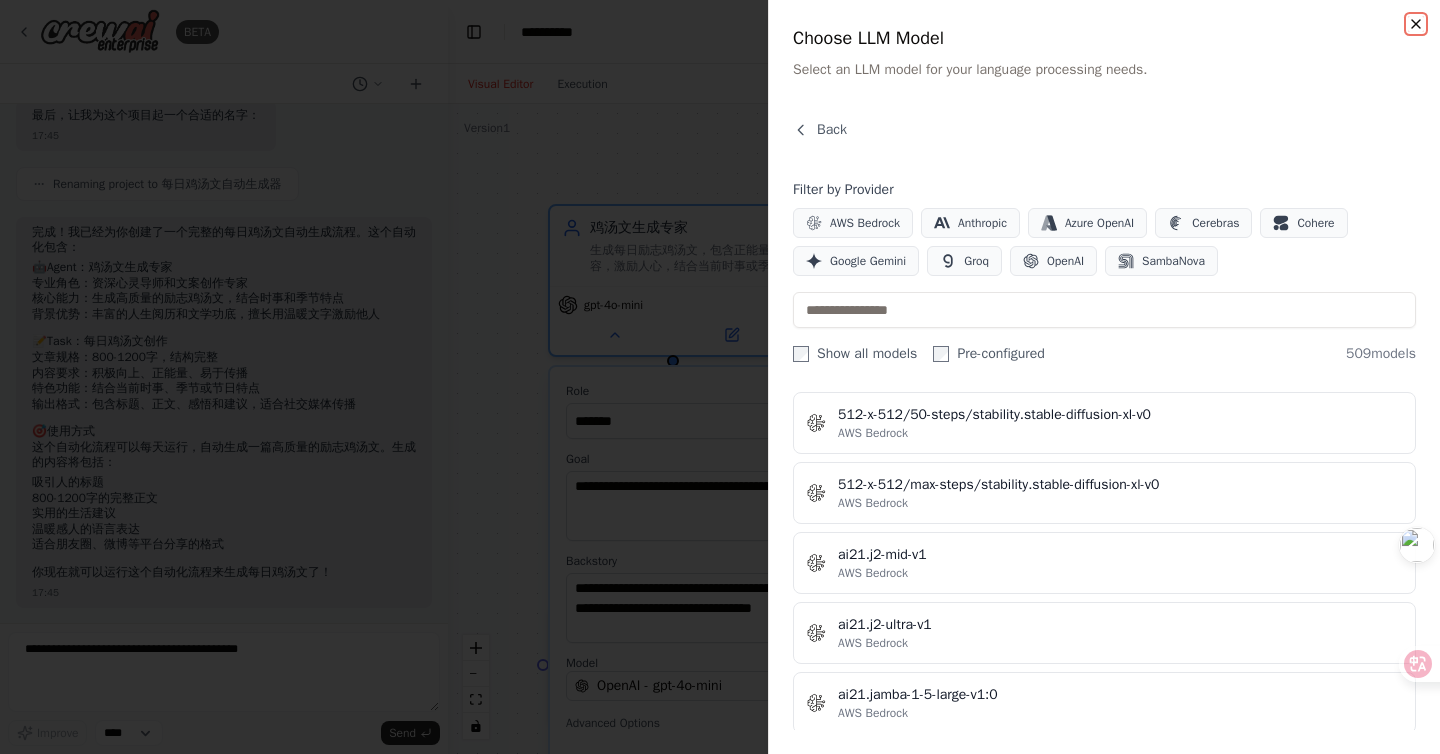 click 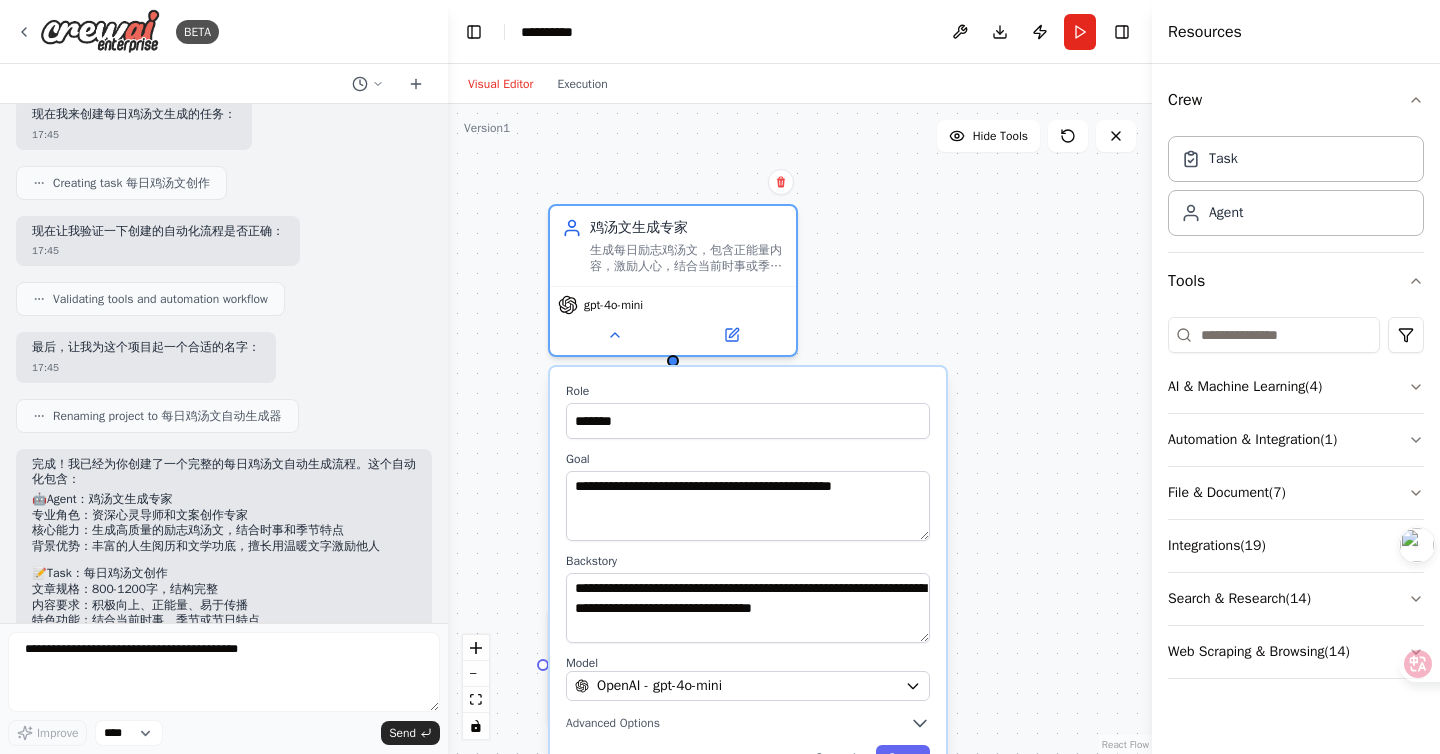 scroll, scrollTop: 619, scrollLeft: 0, axis: vertical 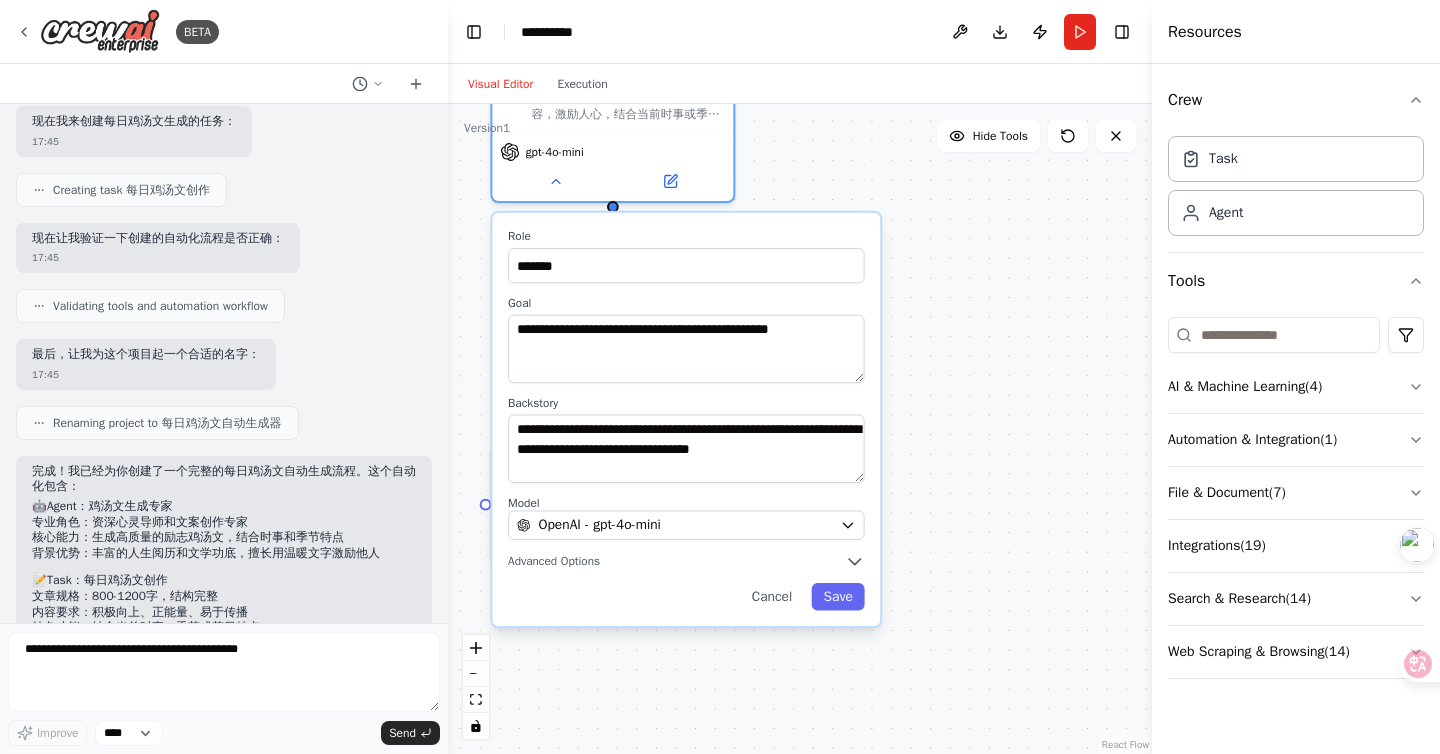 drag, startPoint x: 912, startPoint y: 261, endPoint x: 858, endPoint y: 160, distance: 114.52947 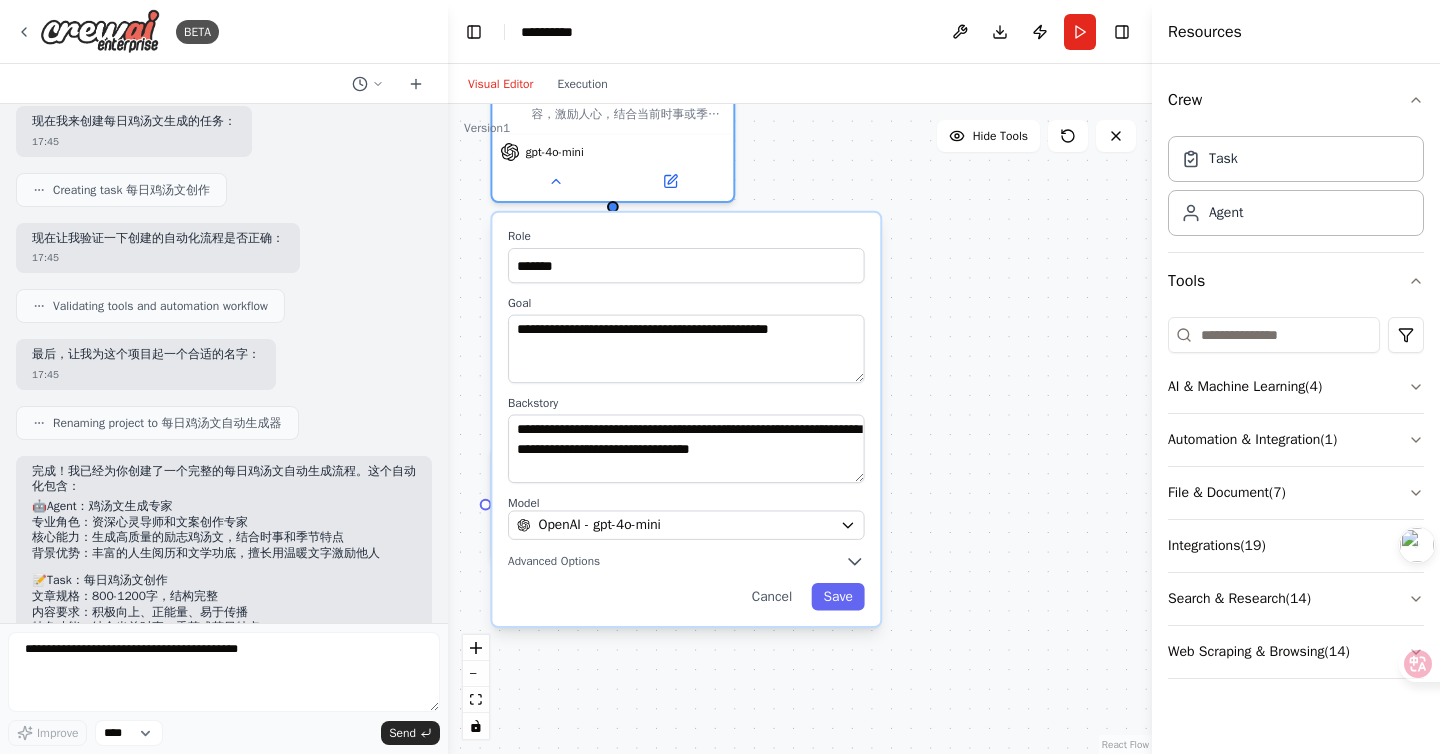 click on ".deletable-edge-delete-btn {
width: 20px;
height: 20px;
border: 0px solid #ffffff;
color: #6b7280;
background-color: #f8fafc;
cursor: pointer;
border-radius: 50%;
font-size: 12px;
padding: 3px;
display: flex;
align-items: center;
justify-content: center;
transition: all 0.2s cubic-bezier(0.4, 0, 0.2, 1);
box-shadow: 0 2px 4px rgba(0, 0, 0, 0.1);
}
.deletable-edge-delete-btn:hover {
background-color: #ef4444;
color: #ffffff;
border-color: #dc2626;
transform: scale(1.1);
box-shadow: 0 4px 12px rgba(239, 68, 68, 0.4);
}
.deletable-edge-delete-btn:active {
transform: scale(0.95);
box-shadow: 0 2px 4px rgba(239, 68, 68, 0.3);
}
鸡汤文生成专家 gpt-4o-mini Role ******* Goal Backstory Model" at bounding box center (800, 429) 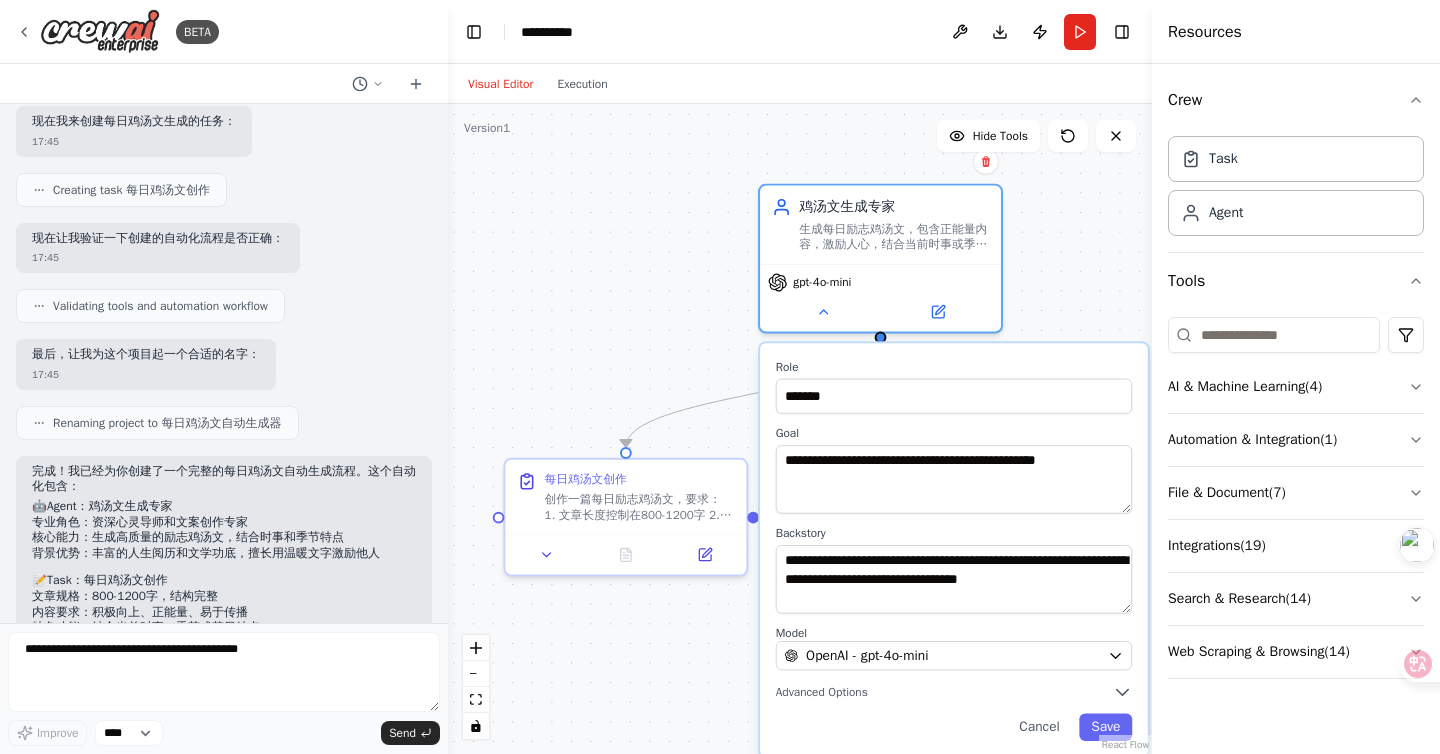 drag, startPoint x: 736, startPoint y: 240, endPoint x: 989, endPoint y: 368, distance: 283.5366 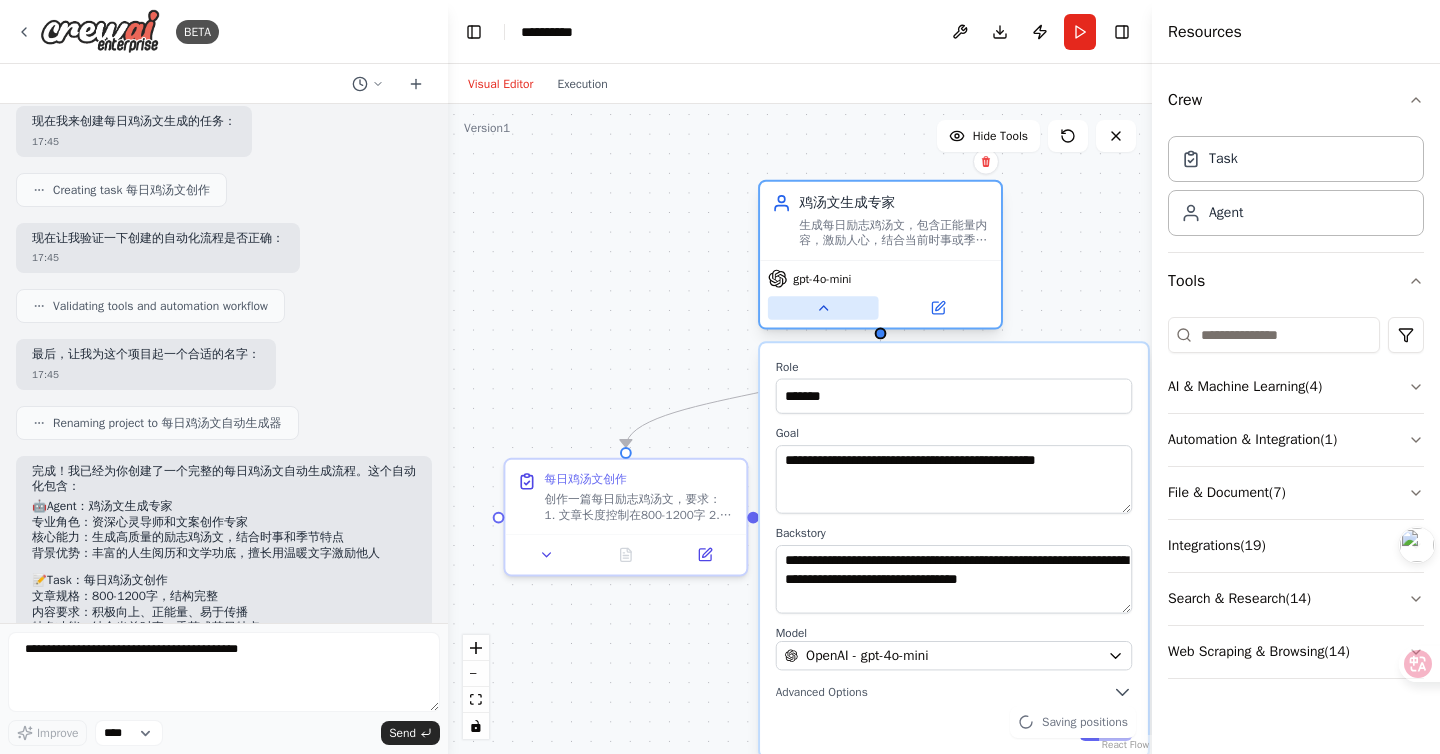 click 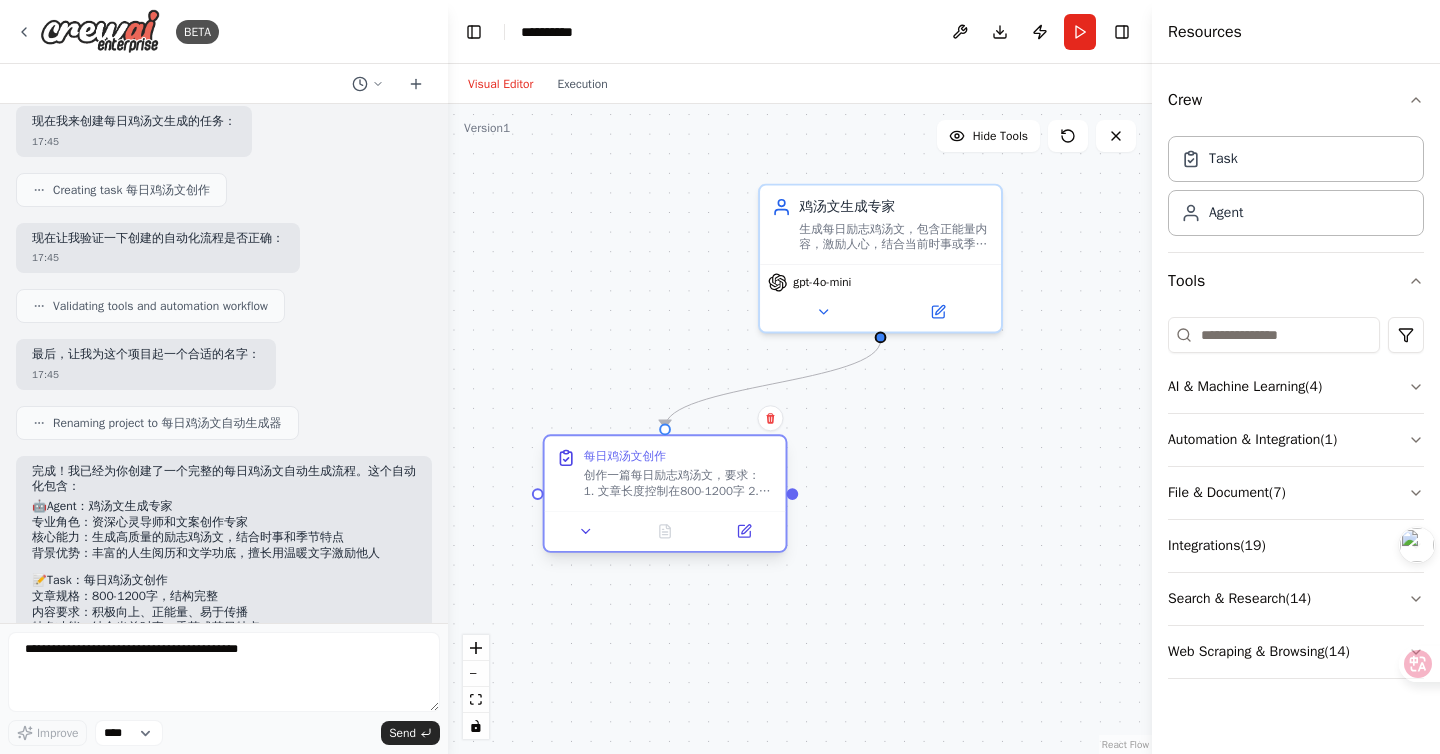 drag, startPoint x: 670, startPoint y: 465, endPoint x: 718, endPoint y: 456, distance: 48.83646 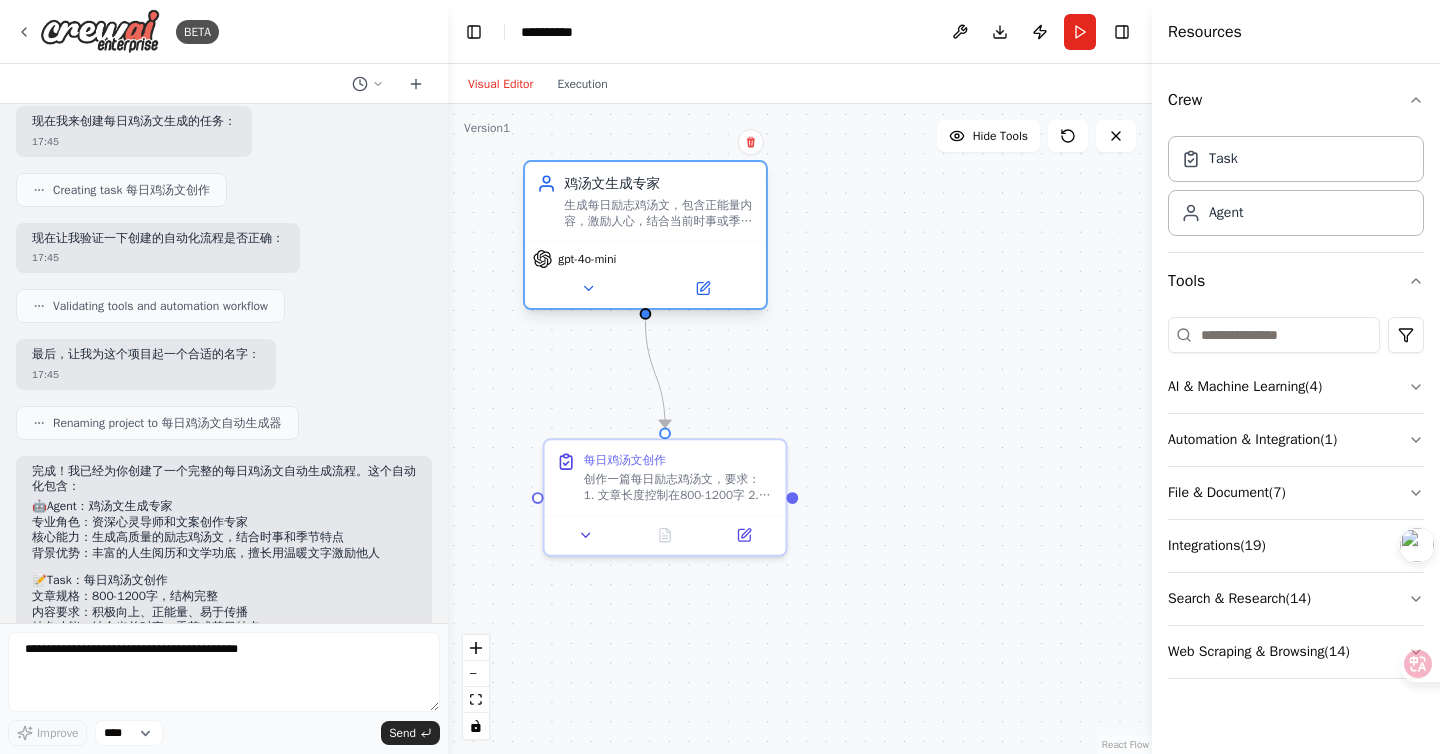 drag, startPoint x: 830, startPoint y: 210, endPoint x: 592, endPoint y: 185, distance: 239.30942 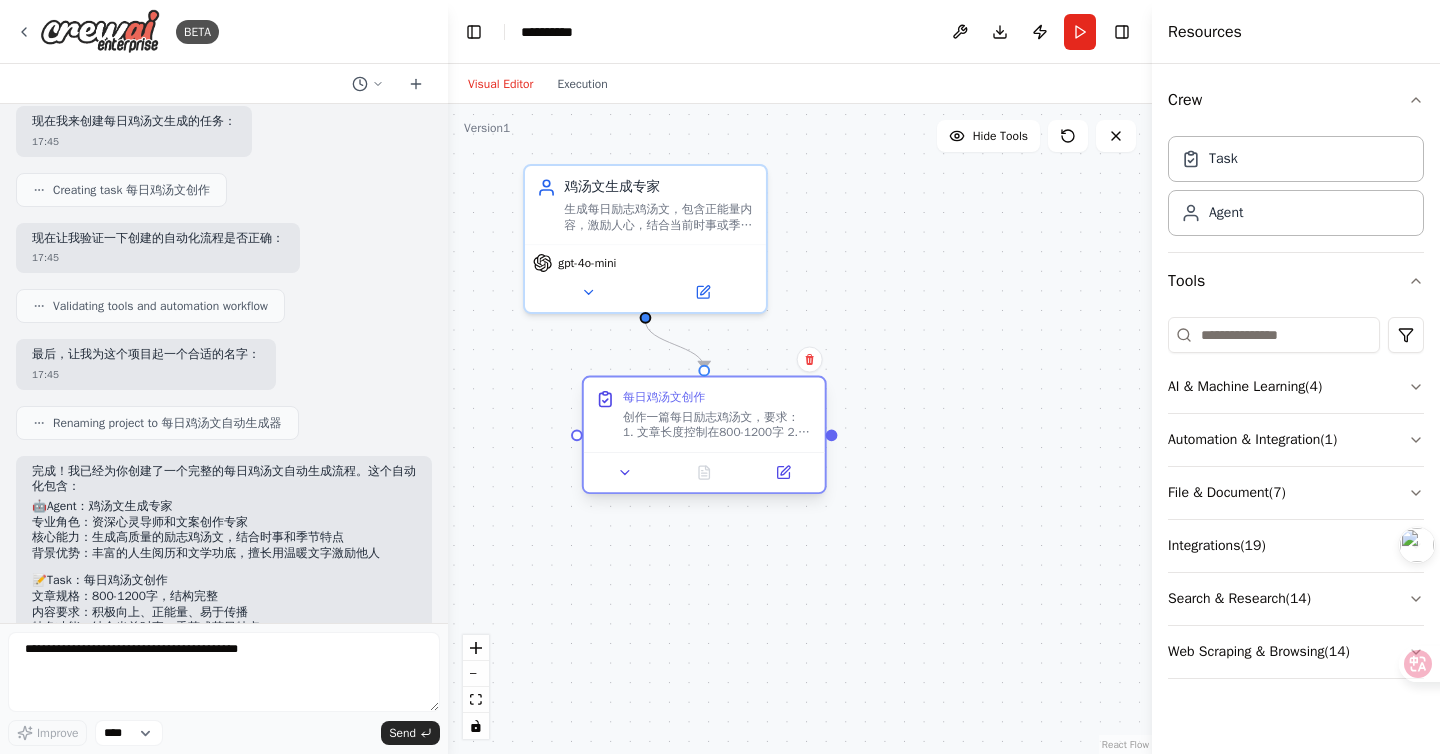 drag, startPoint x: 725, startPoint y: 420, endPoint x: 712, endPoint y: 409, distance: 17.029387 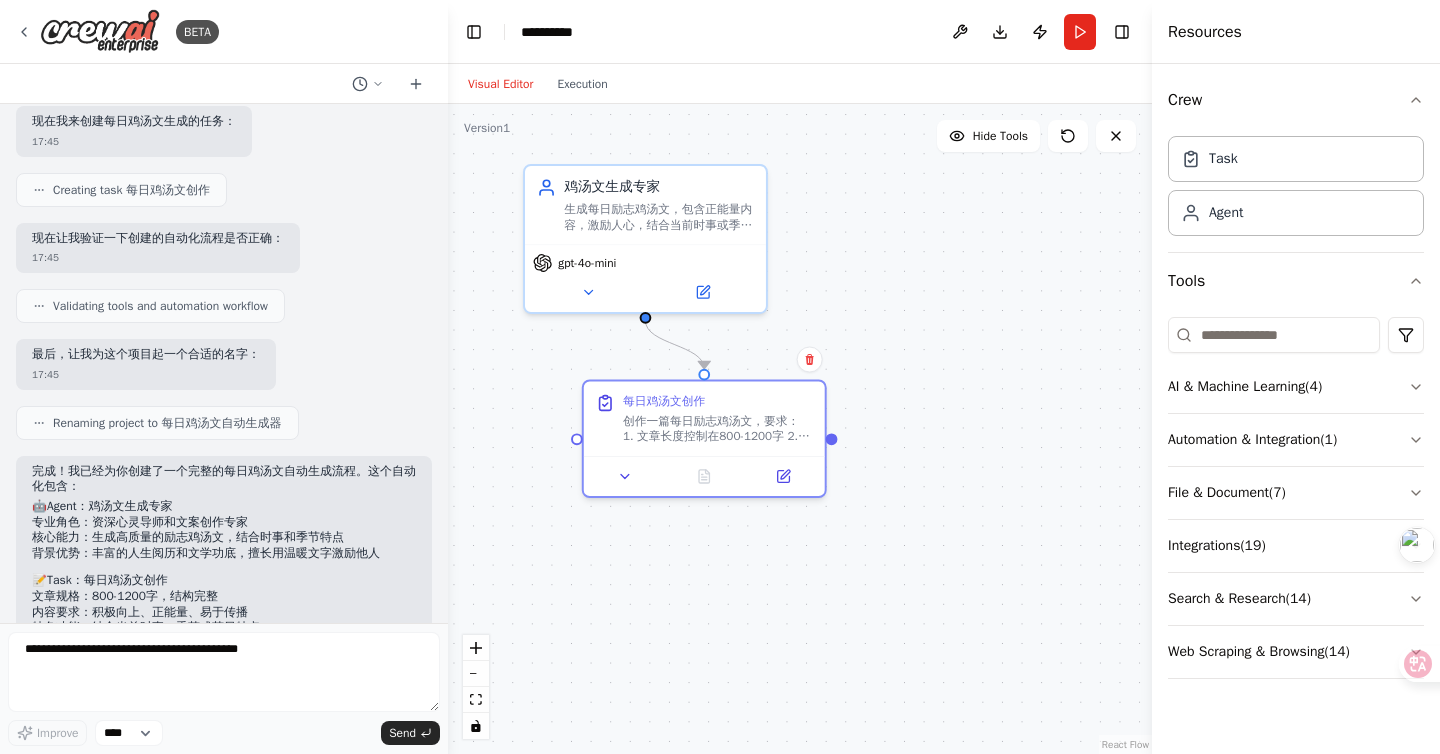 click on ".deletable-edge-delete-btn {
width: 20px;
height: 20px;
border: 0px solid #ffffff;
color: #6b7280;
background-color: #f8fafc;
cursor: pointer;
border-radius: 50%;
font-size: 12px;
padding: 3px;
display: flex;
align-items: center;
justify-content: center;
transition: all 0.2s cubic-bezier(0.4, 0, 0.2, 1);
box-shadow: 0 2px 4px rgba(0, 0, 0, 0.1);
}
.deletable-edge-delete-btn:hover {
background-color: #ef4444;
color: #ffffff;
border-color: #dc2626;
transform: scale(1.1);
box-shadow: 0 4px 12px rgba(239, 68, 68, 0.4);
}
.deletable-edge-delete-btn:active {
transform: scale(0.95);
box-shadow: 0 2px 4px rgba(239, 68, 68, 0.3);
}
鸡汤文生成专家 gpt-4o-mini 每日鸡汤文创作" at bounding box center [800, 429] 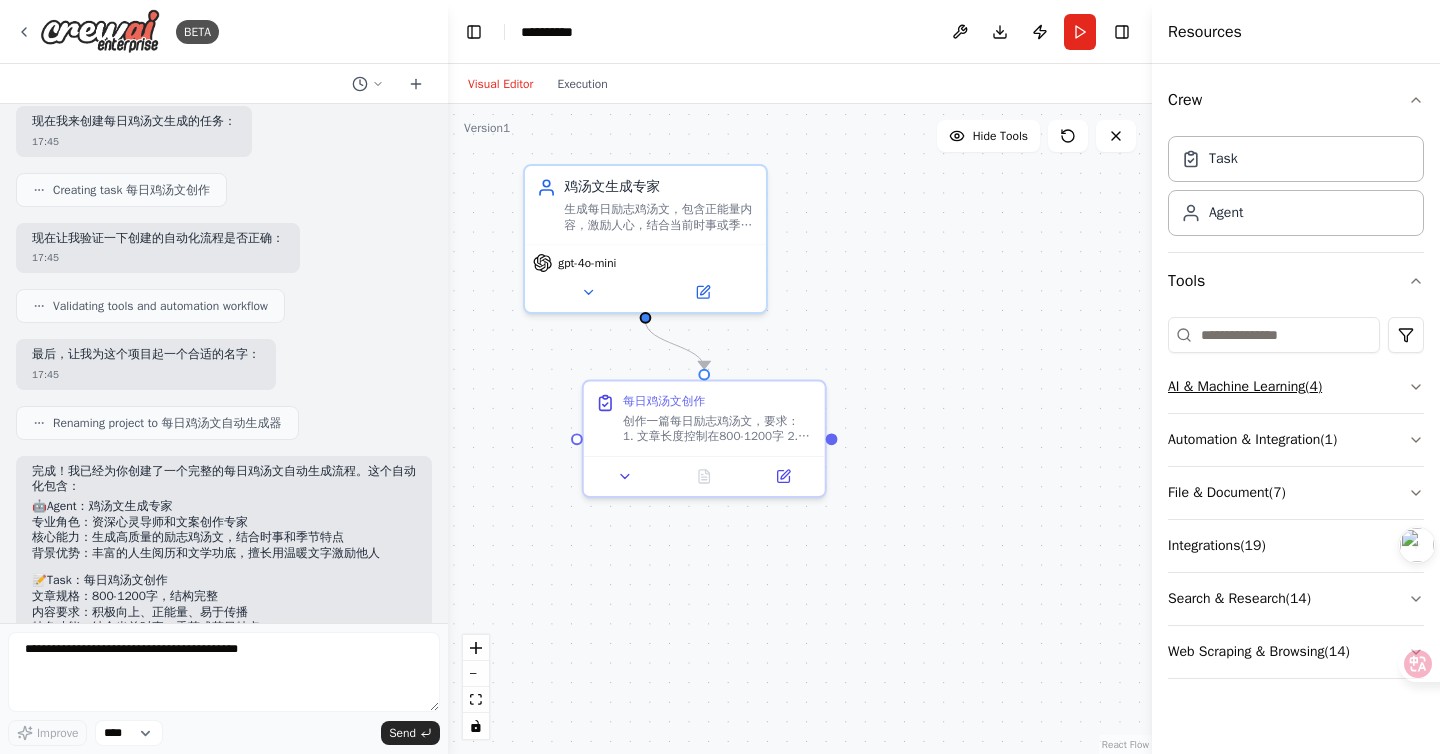 click on "AI & Machine Learning  ( 4 )" at bounding box center [1296, 387] 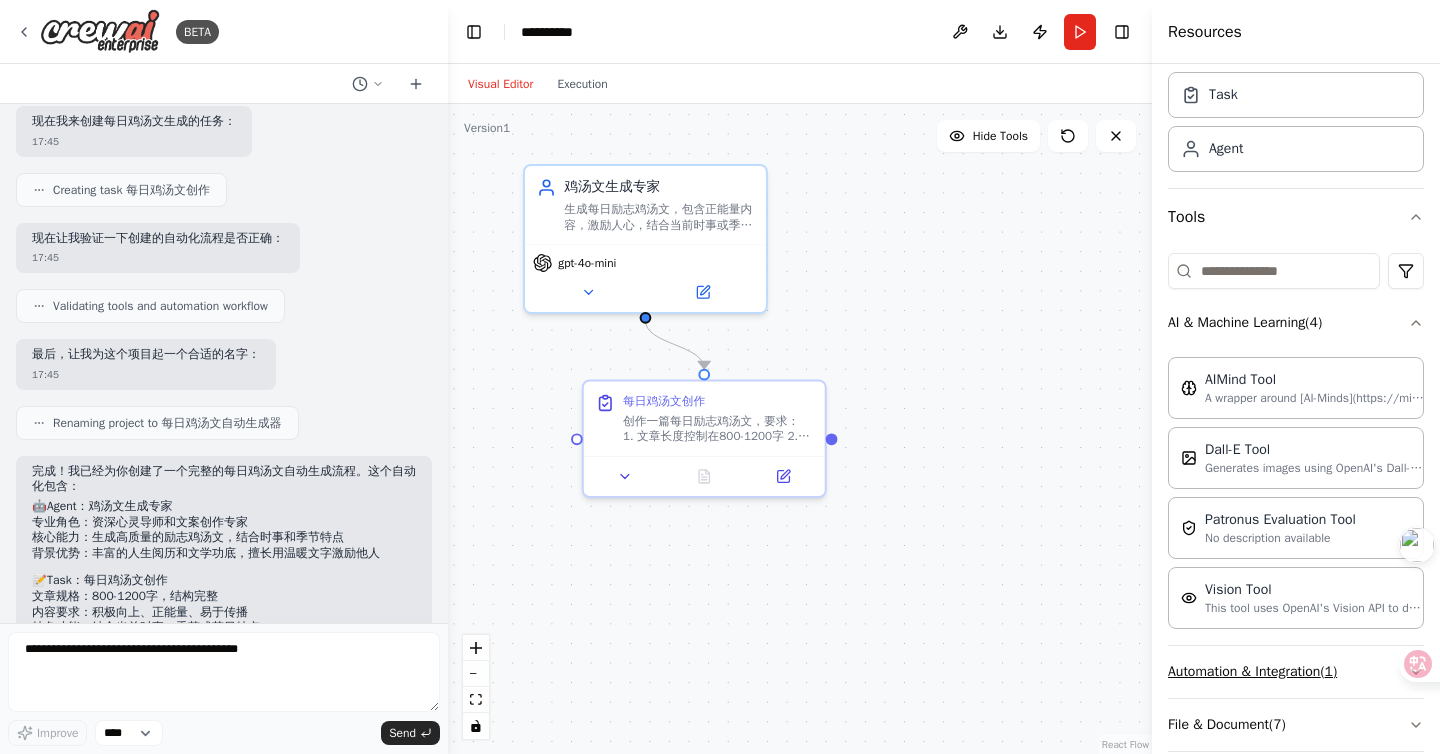 scroll, scrollTop: 0, scrollLeft: 0, axis: both 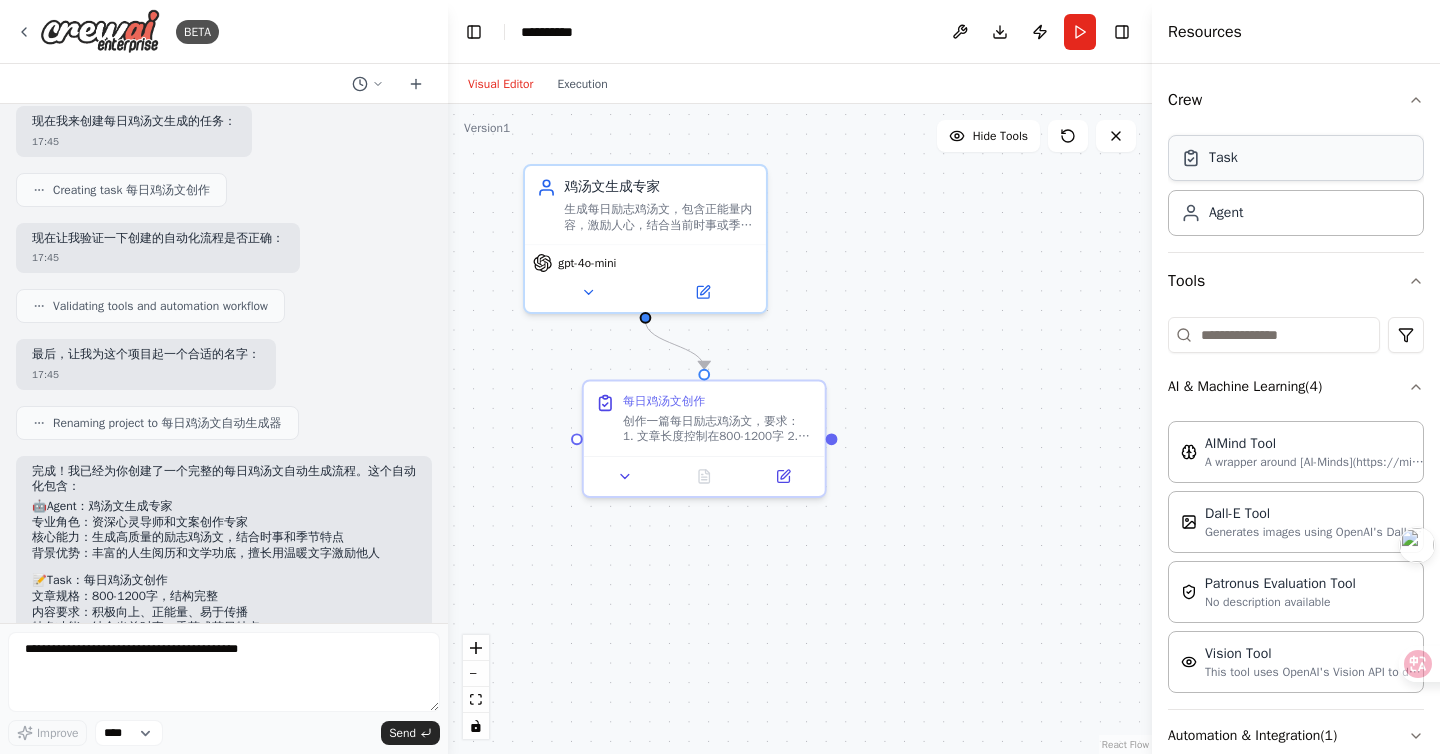 click on "Task" at bounding box center [1296, 158] 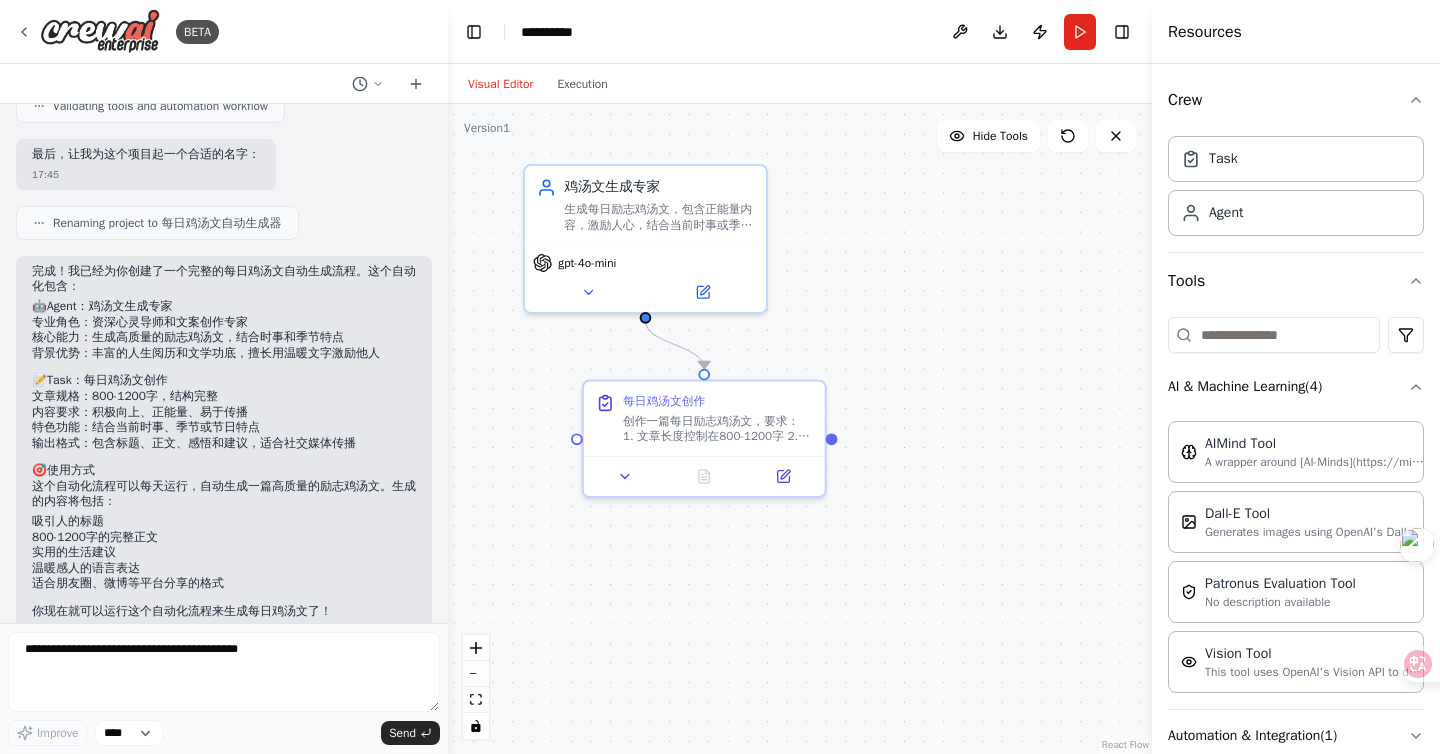 scroll, scrollTop: 858, scrollLeft: 0, axis: vertical 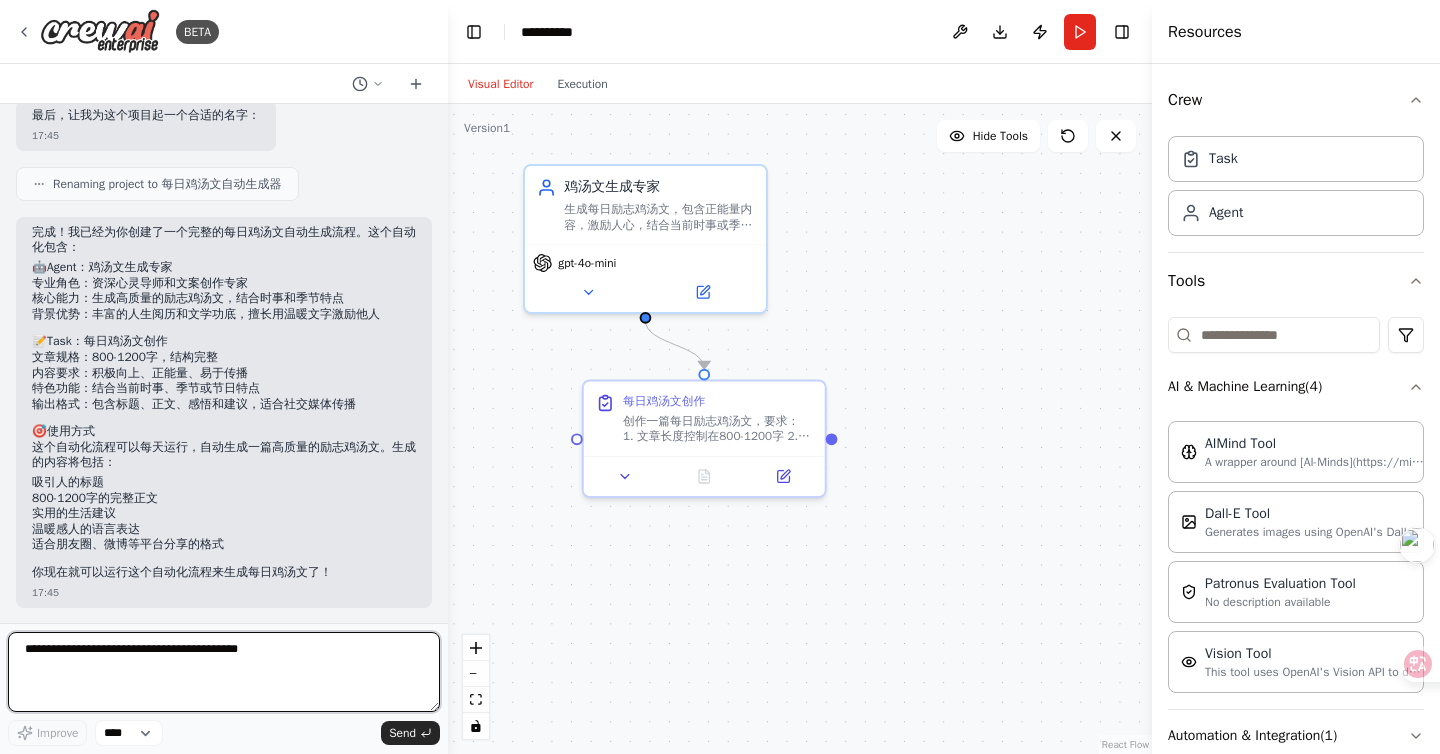 click at bounding box center [224, 672] 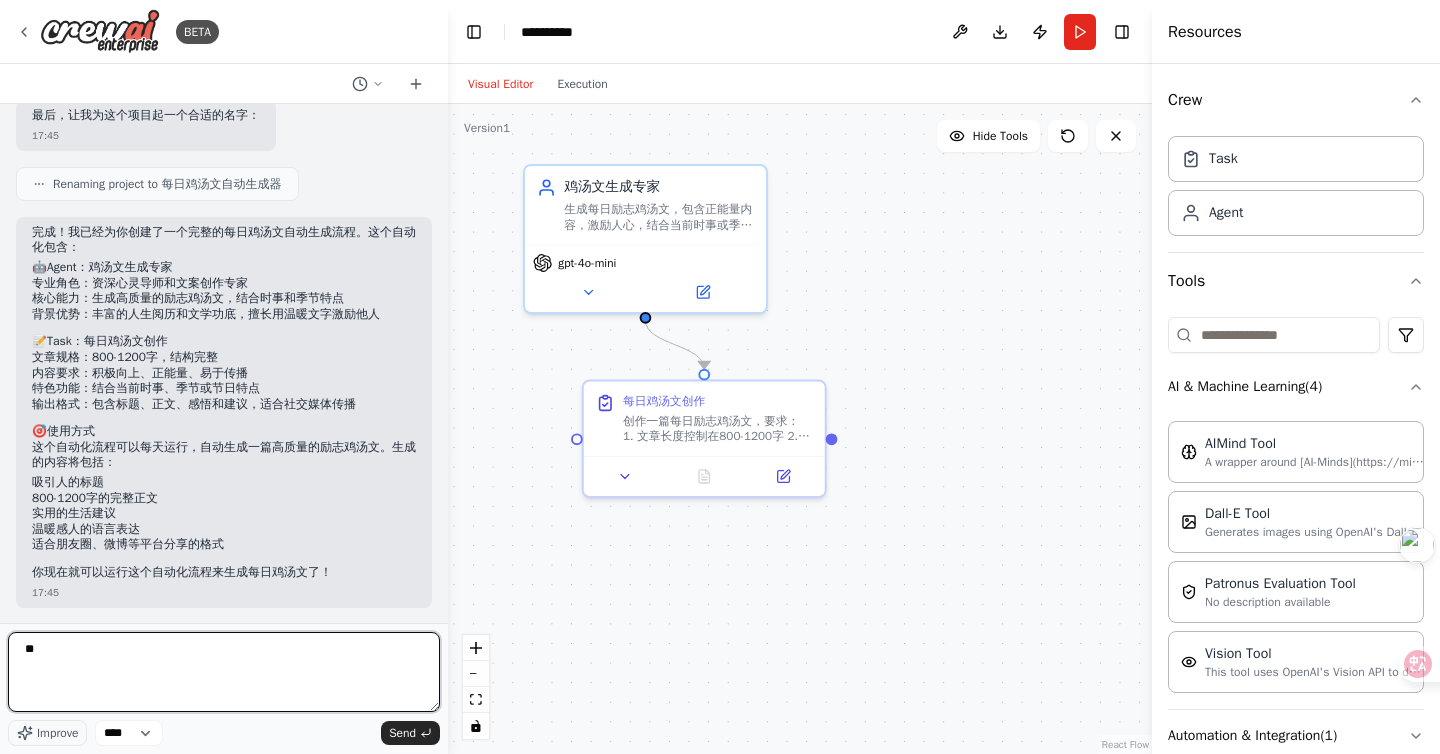 type on "*" 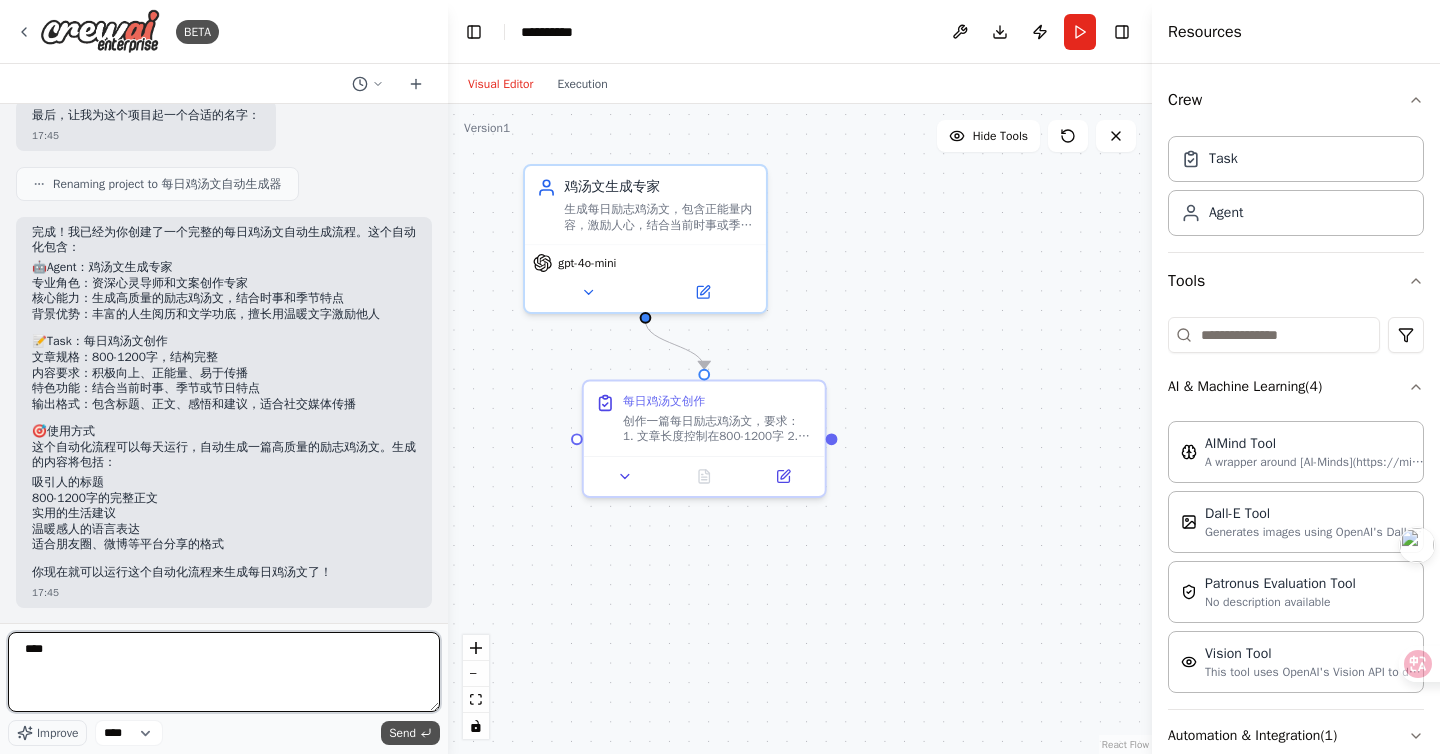 type on "****" 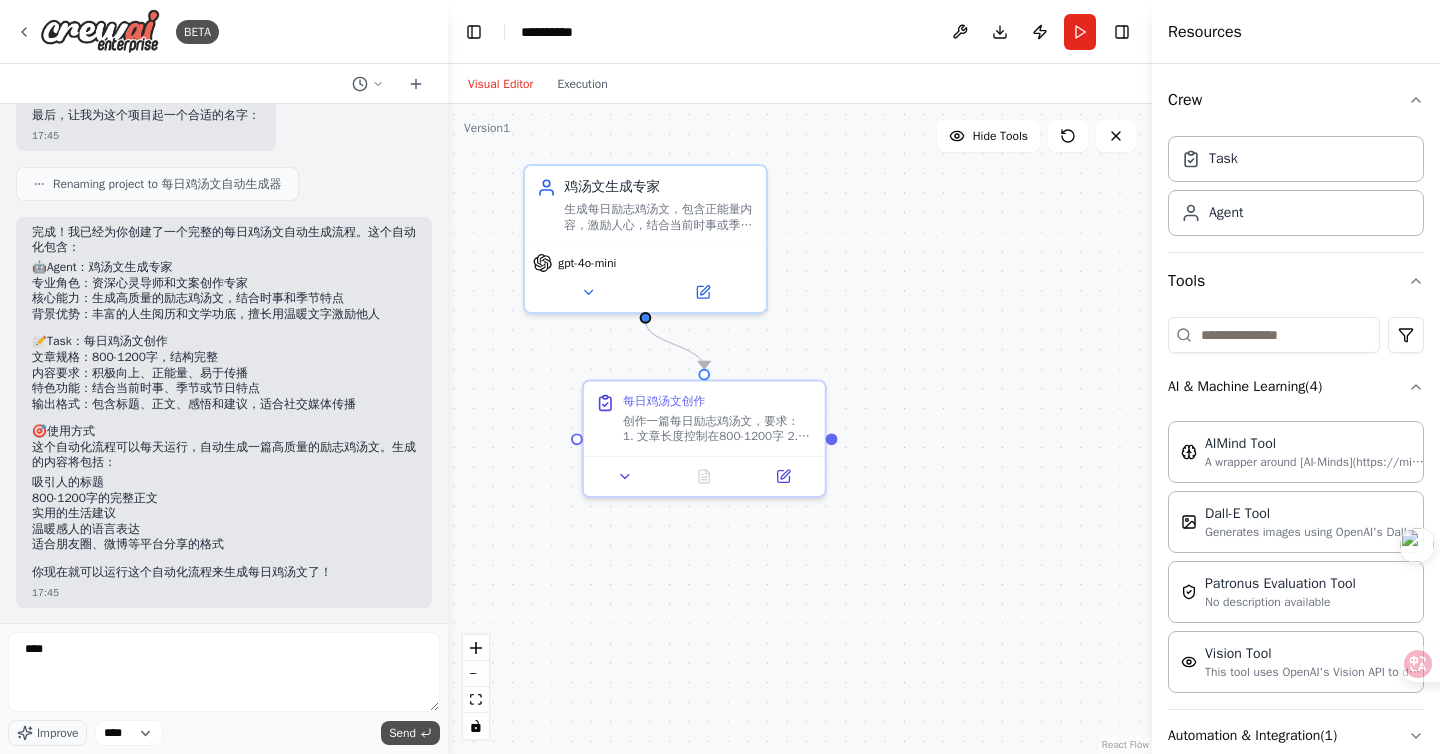 click on "Send" at bounding box center [402, 733] 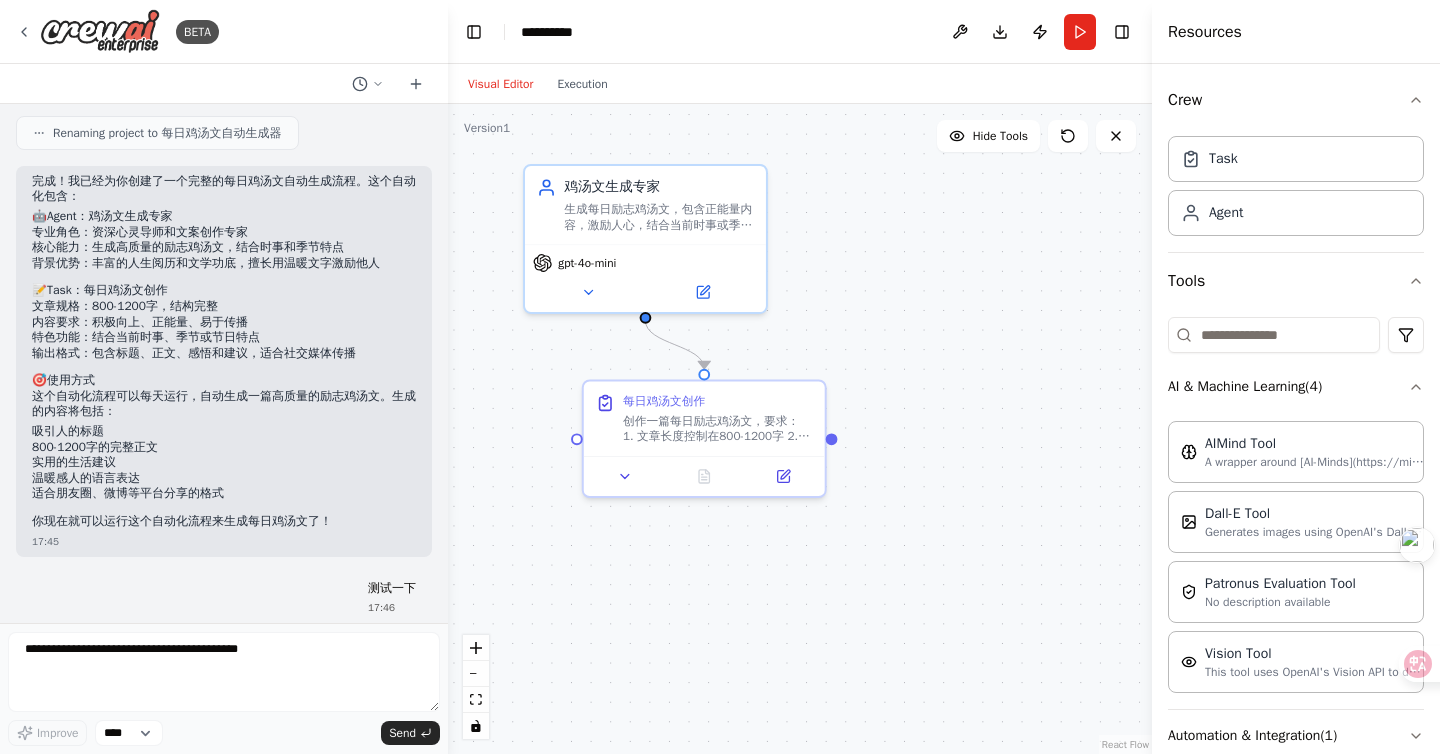 scroll, scrollTop: 977, scrollLeft: 0, axis: vertical 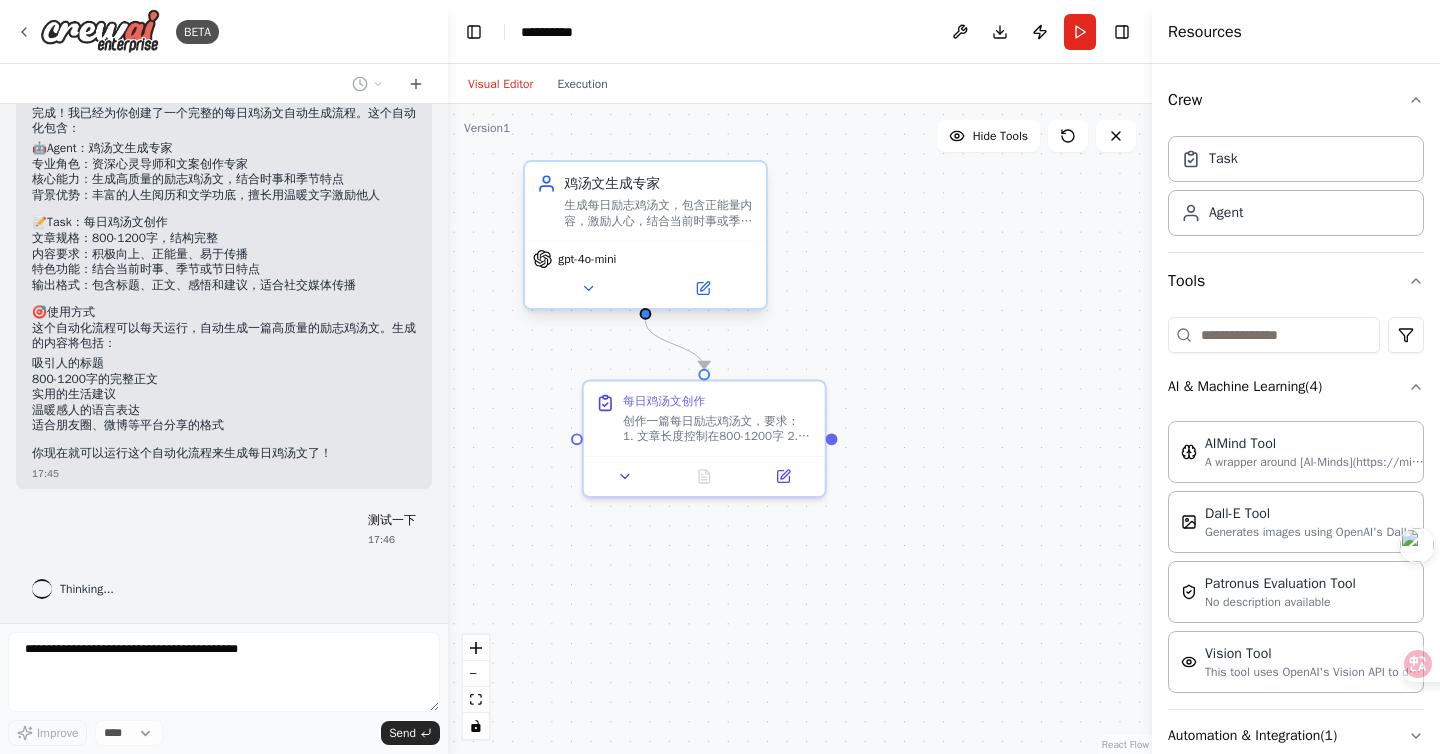 click on "gpt-4o-mini" at bounding box center (587, 259) 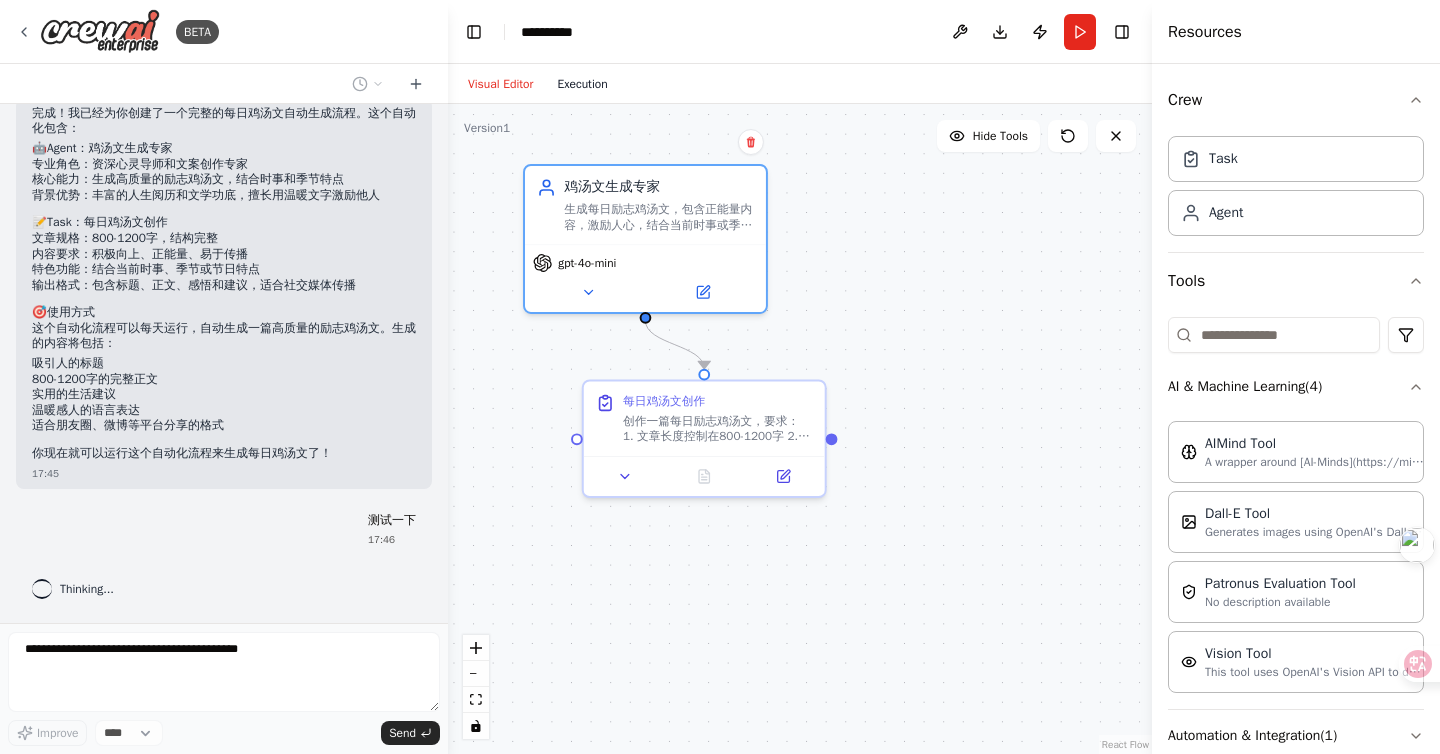 click on "Execution" at bounding box center [582, 84] 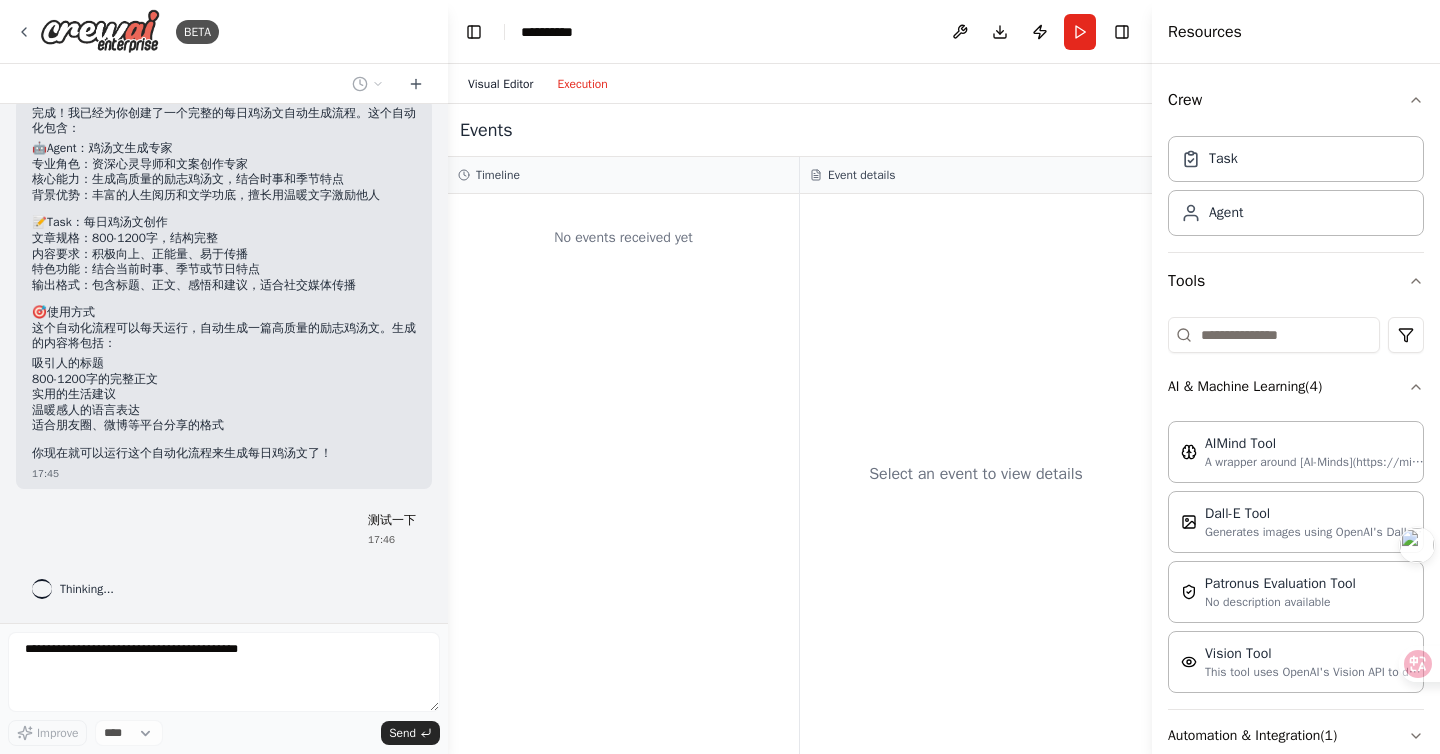 click on "Visual Editor" at bounding box center [500, 84] 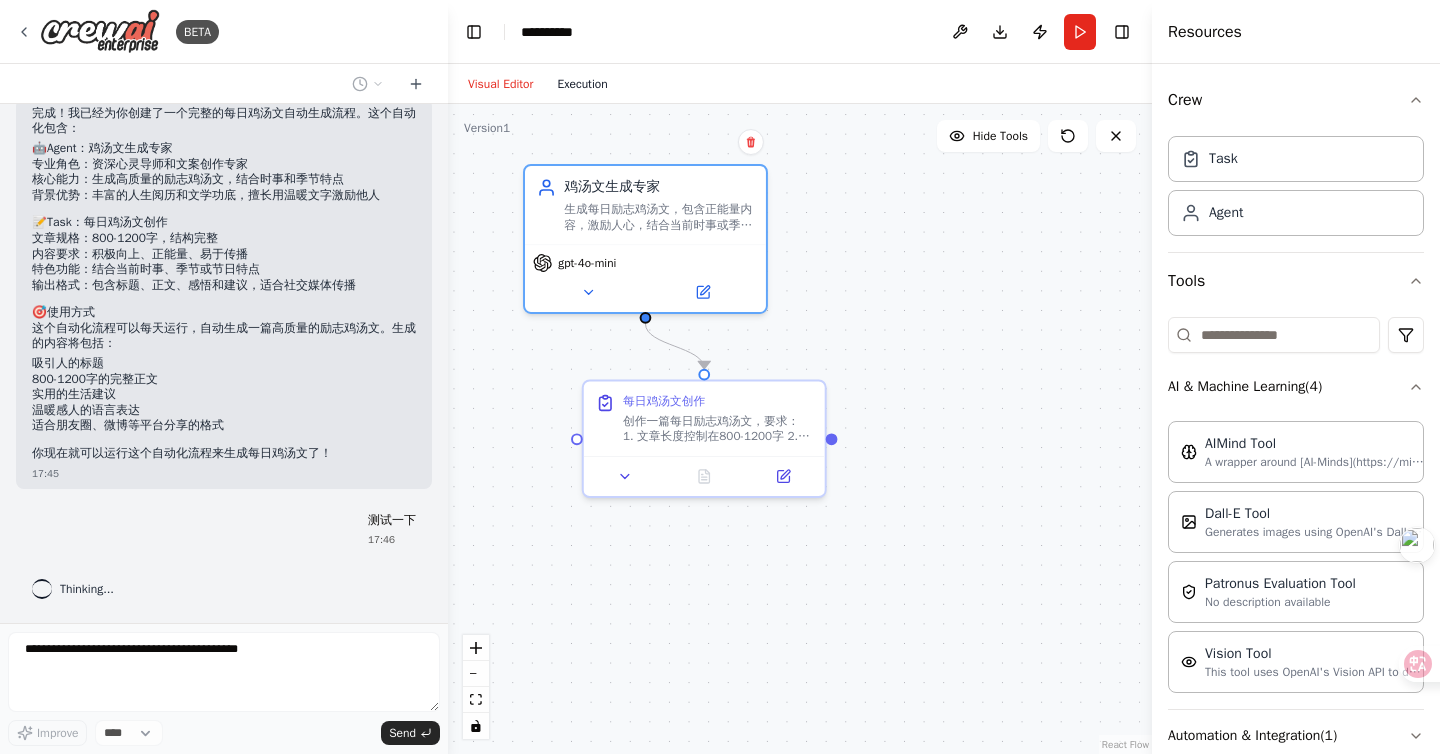 click on "Execution" at bounding box center (582, 84) 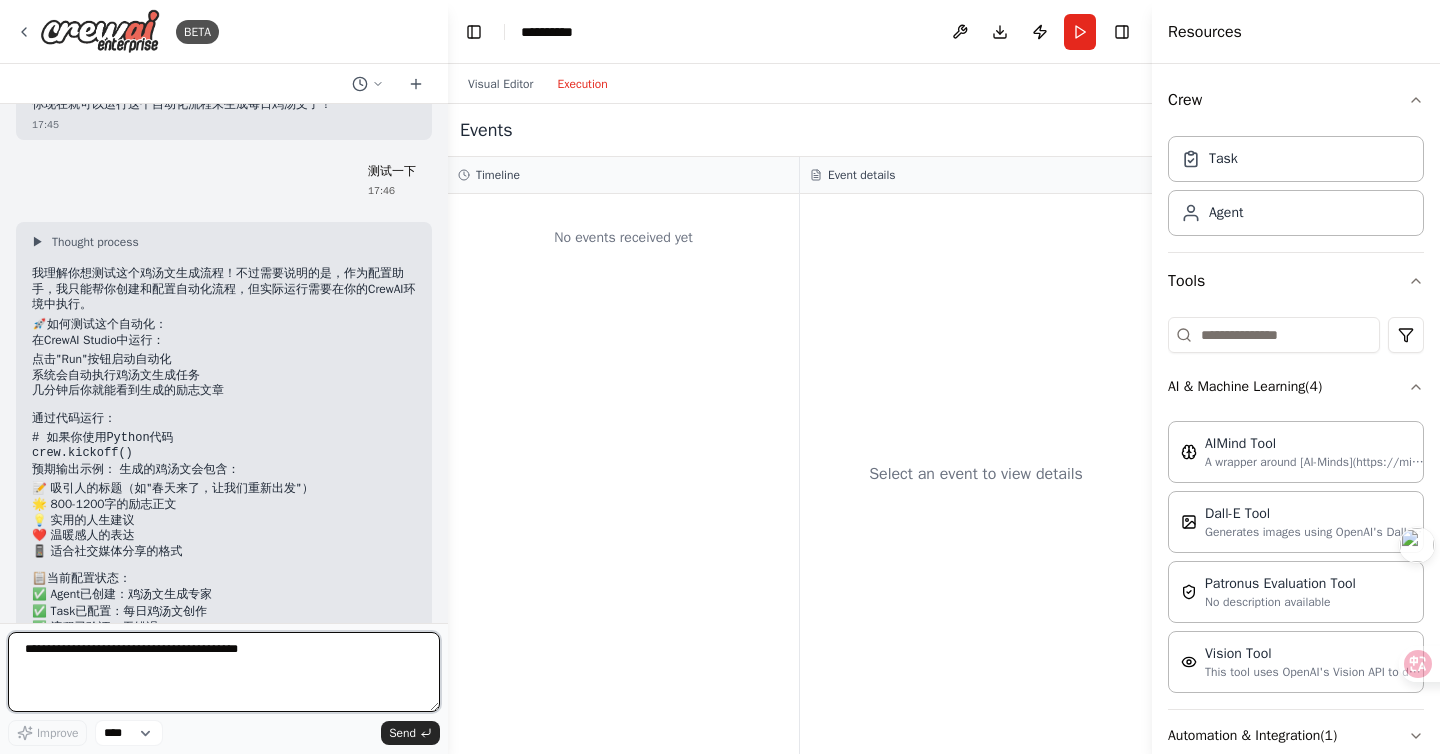 scroll, scrollTop: 1440, scrollLeft: 0, axis: vertical 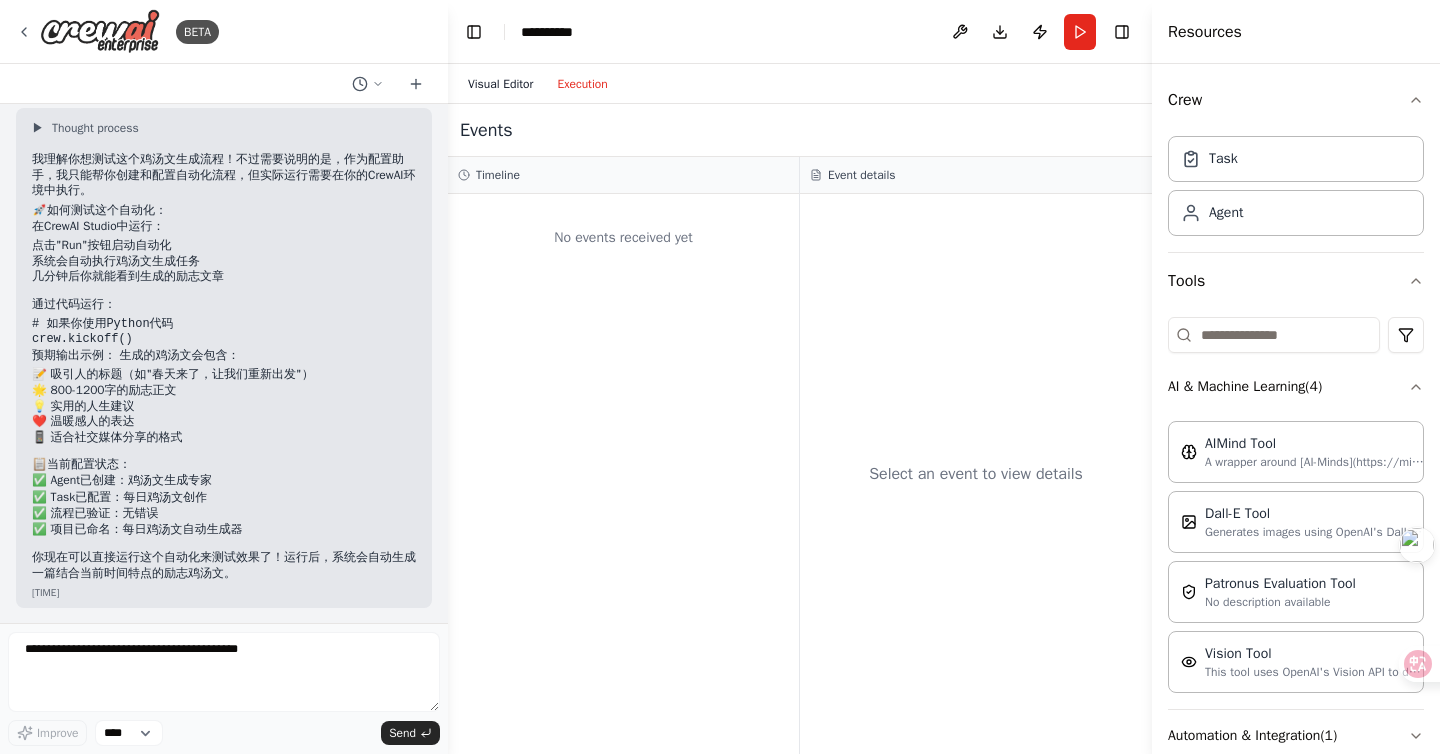 click on "Visual Editor" at bounding box center [500, 84] 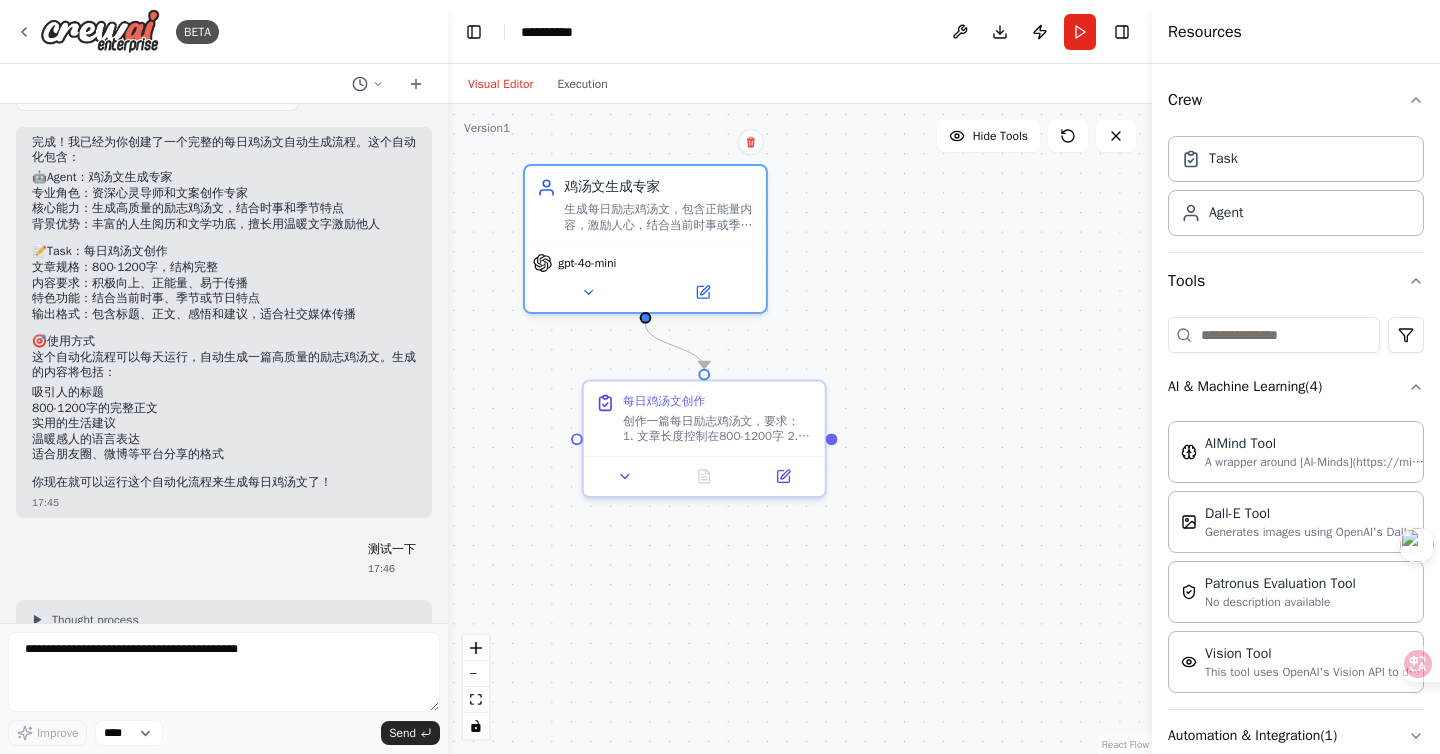 scroll, scrollTop: 944, scrollLeft: 0, axis: vertical 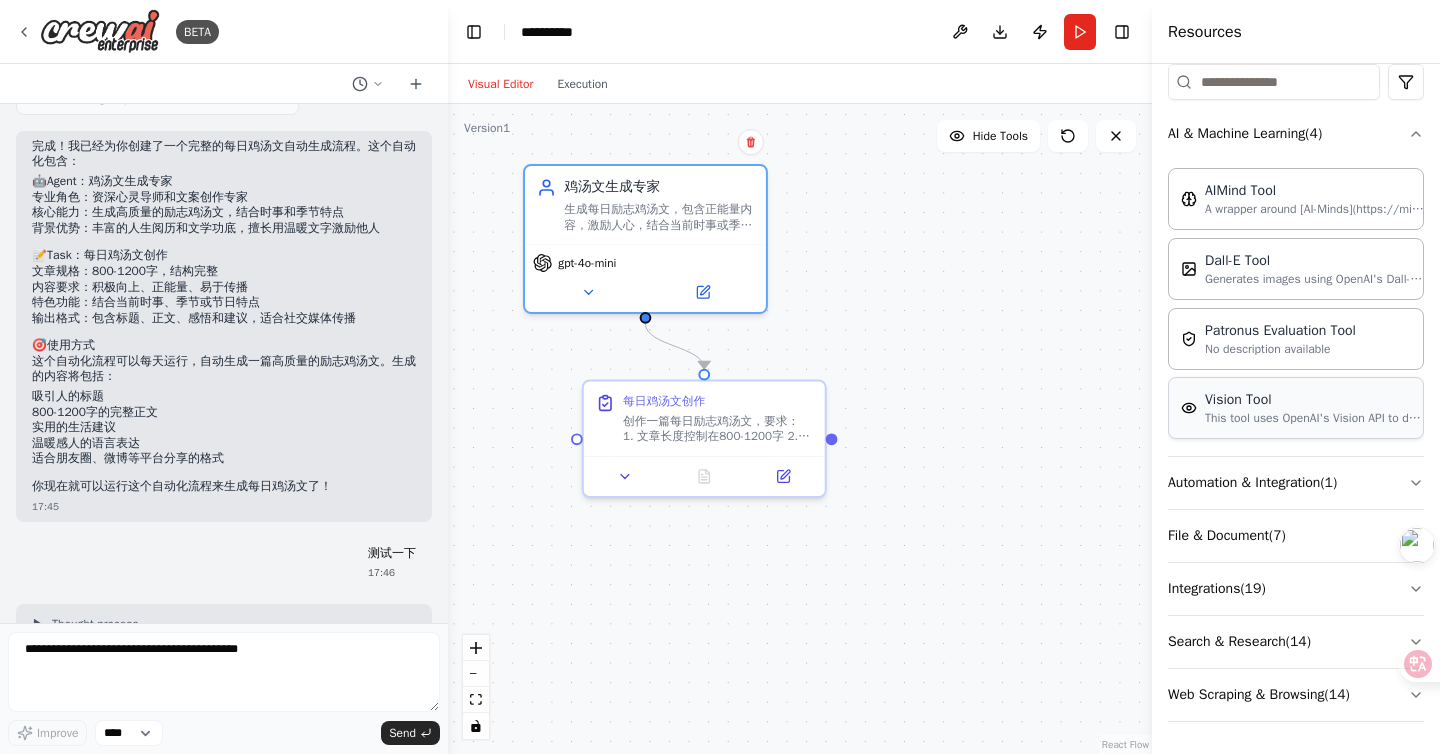 click on "Vision Tool" at bounding box center [1315, 400] 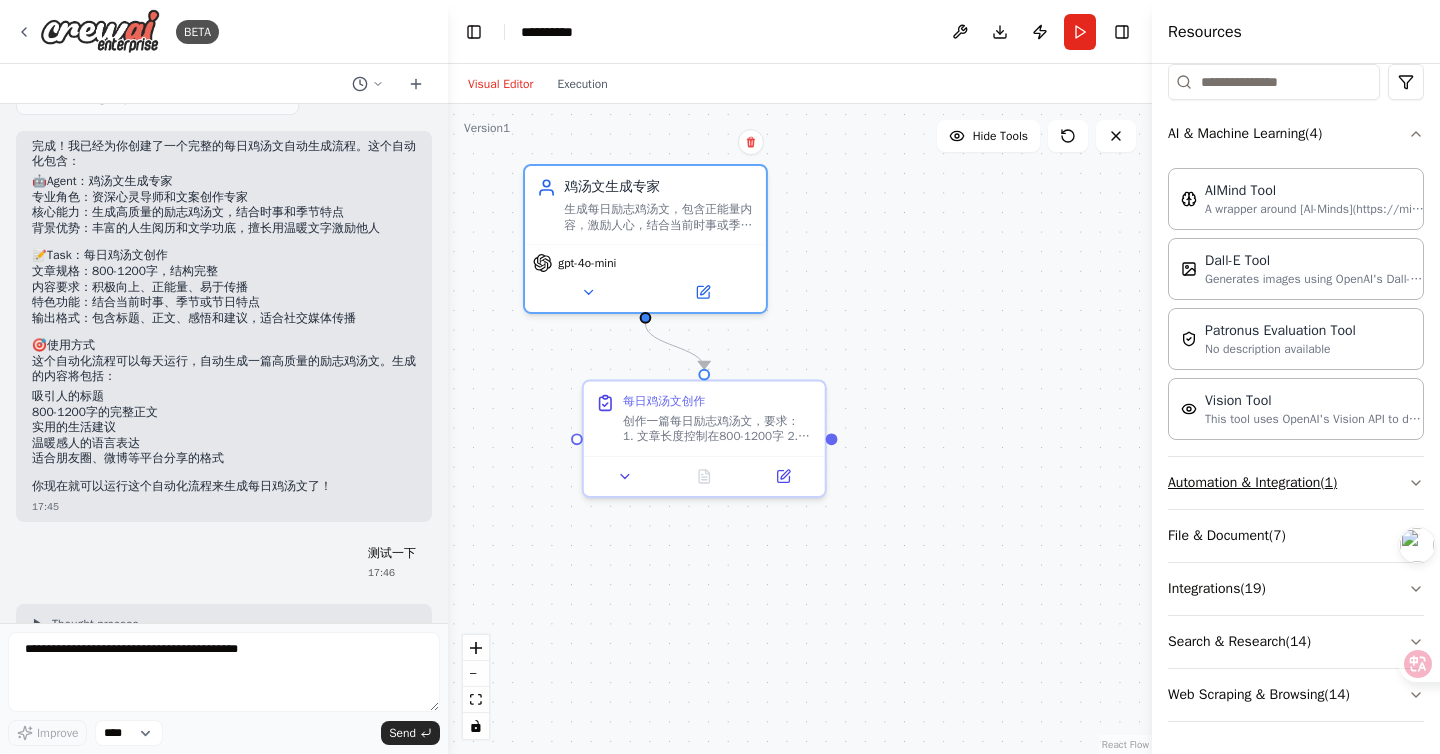 click on "Automation & Integration  ( 1 )" at bounding box center (1296, 483) 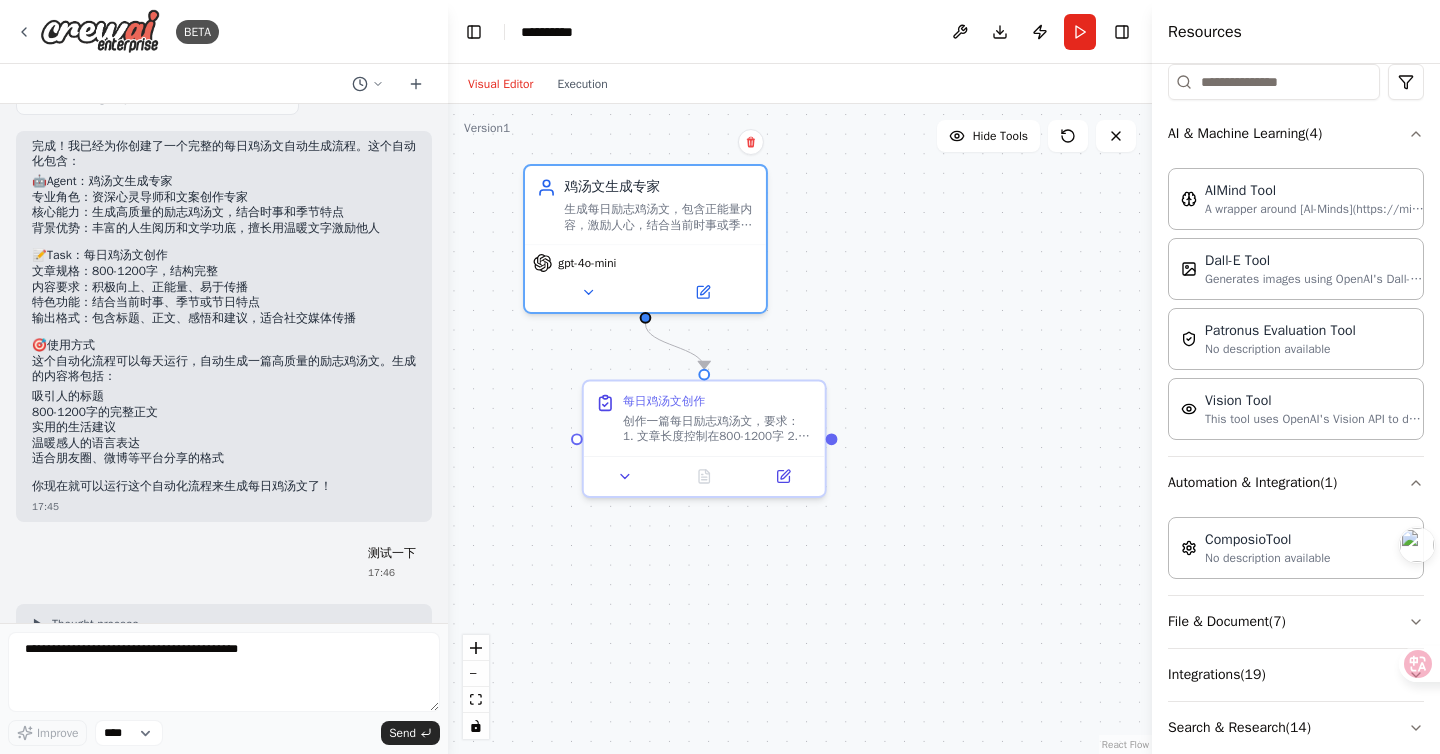 scroll, scrollTop: 339, scrollLeft: 0, axis: vertical 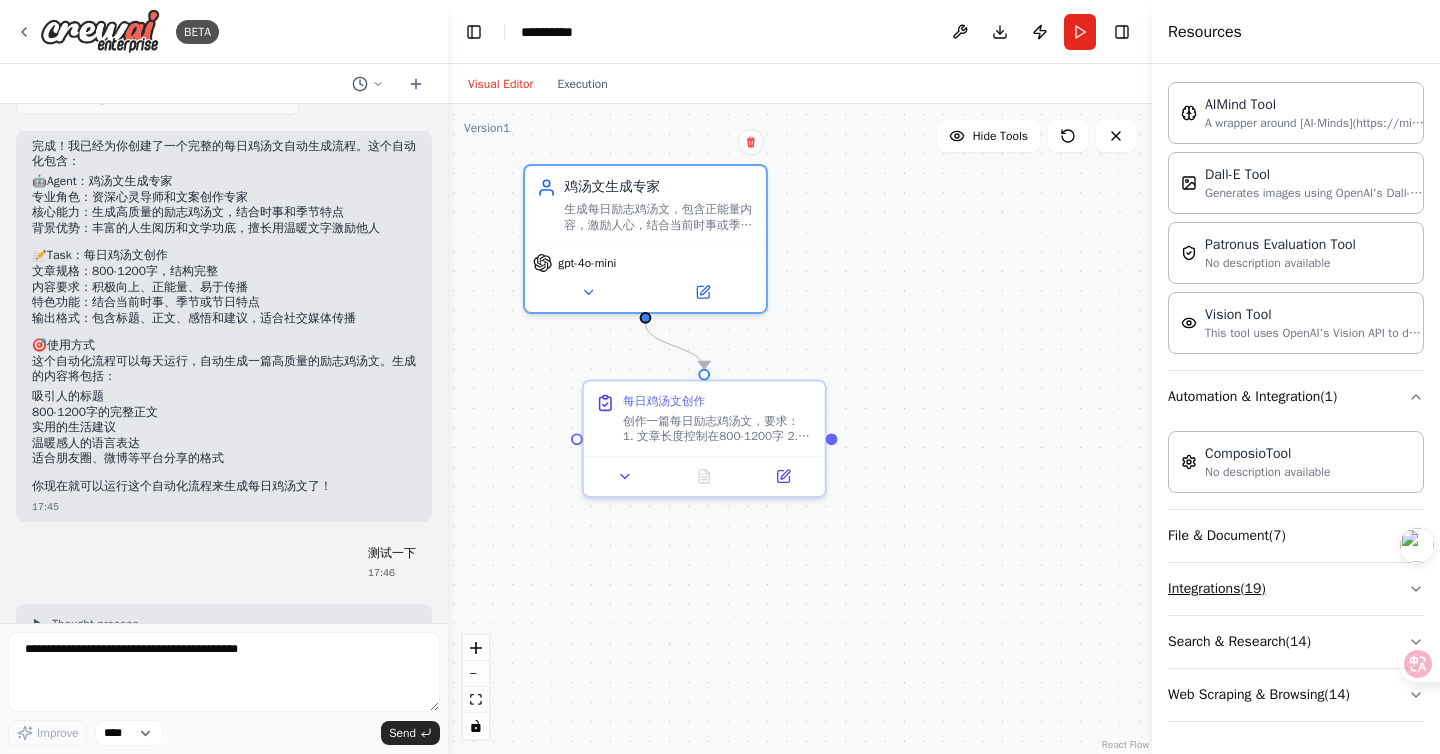 click on "Integrations  ( 19 )" at bounding box center (1296, 589) 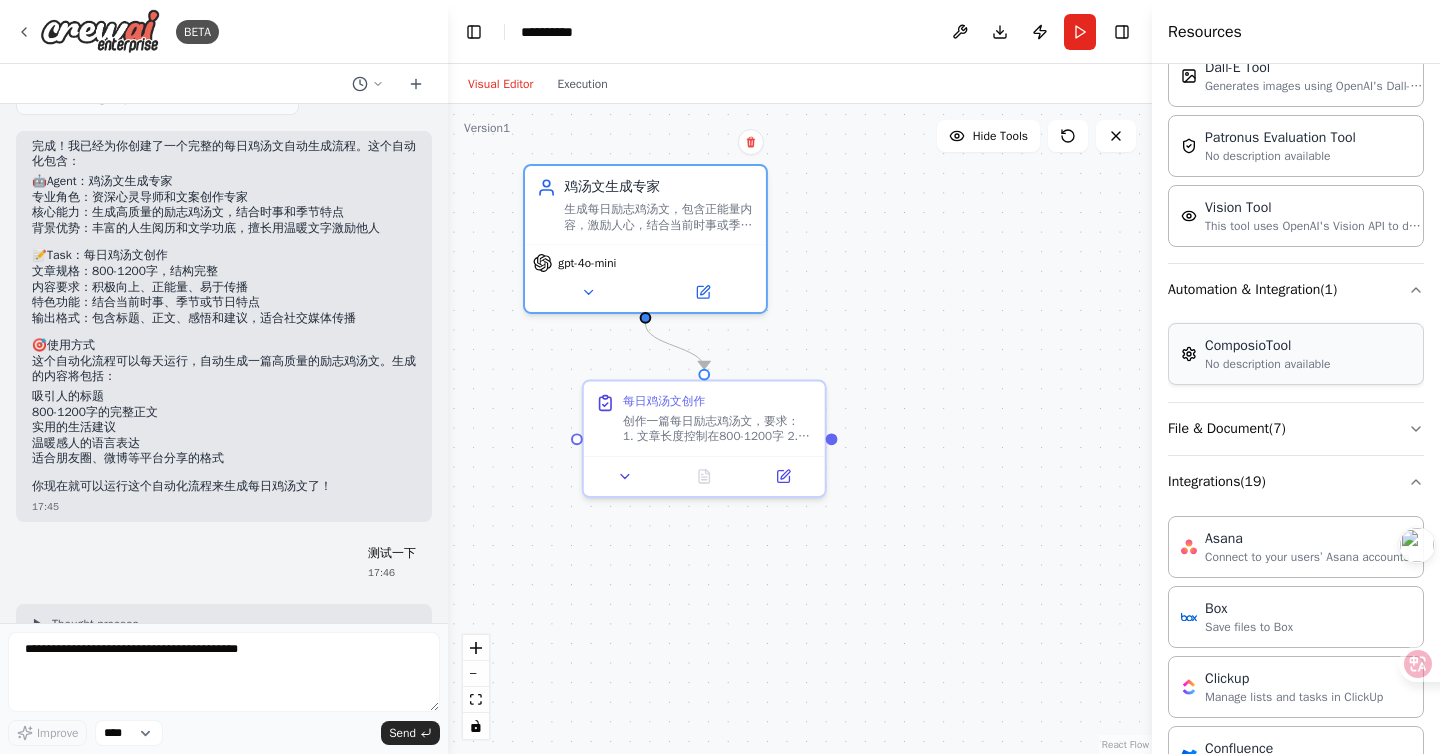 scroll, scrollTop: 280, scrollLeft: 0, axis: vertical 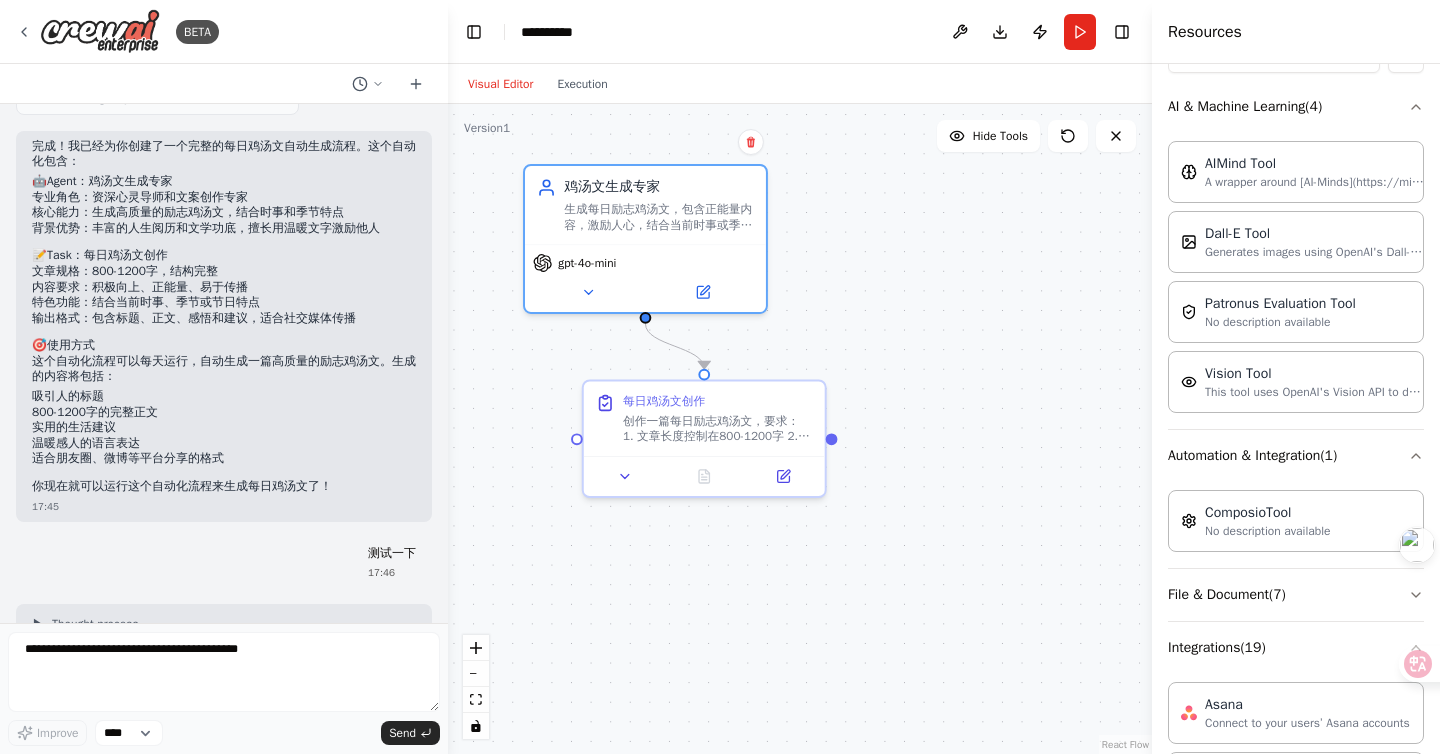 click on ".deletable-edge-delete-btn {
width: 20px;
height: 20px;
border: 0px solid #ffffff;
color: #6b7280;
background-color: #f8fafc;
cursor: pointer;
border-radius: 50%;
font-size: 12px;
padding: 3px;
display: flex;
align-items: center;
justify-content: center;
transition: all 0.2s cubic-bezier(0.4, 0, 0.2, 1);
box-shadow: 0 2px 4px rgba(0, 0, 0, 0.1);
}
.deletable-edge-delete-btn:hover {
background-color: #ef4444;
color: #ffffff;
border-color: #dc2626;
transform: scale(1.1);
box-shadow: 0 4px 12px rgba(239, 68, 68, 0.4);
}
.deletable-edge-delete-btn:active {
transform: scale(0.95);
box-shadow: 0 2px 4px rgba(239, 68, 68, 0.3);
}
鸡汤文生成专家 gpt-4o-mini 每日鸡汤文创作" at bounding box center [800, 429] 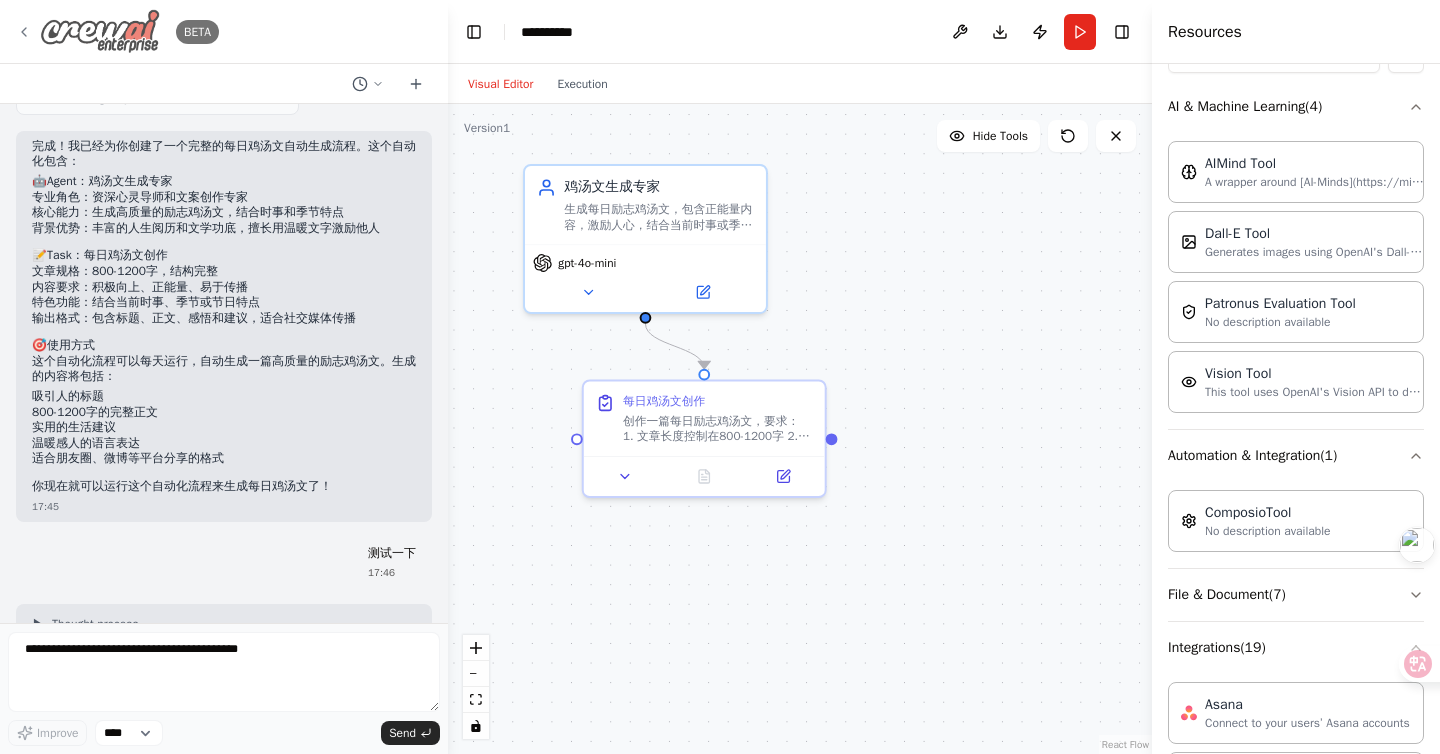 click 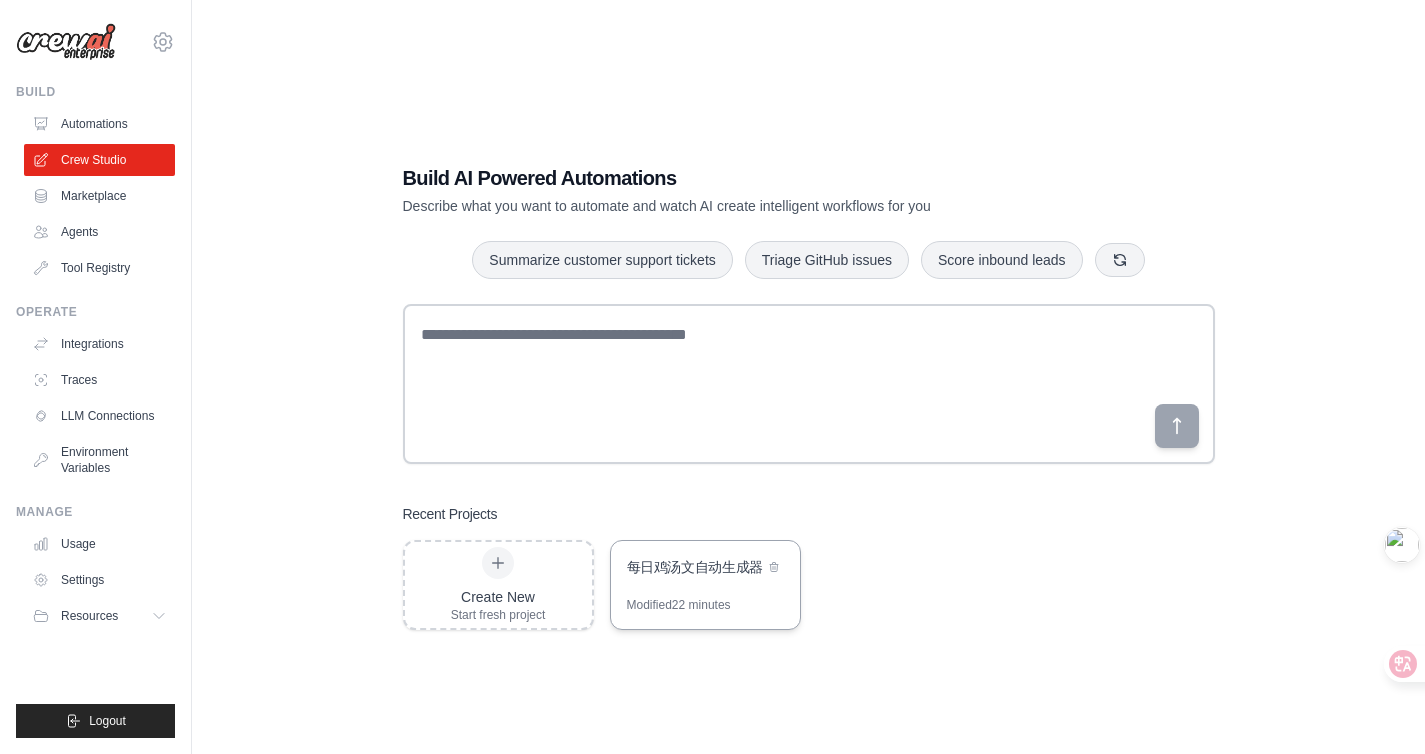 scroll, scrollTop: 0, scrollLeft: 0, axis: both 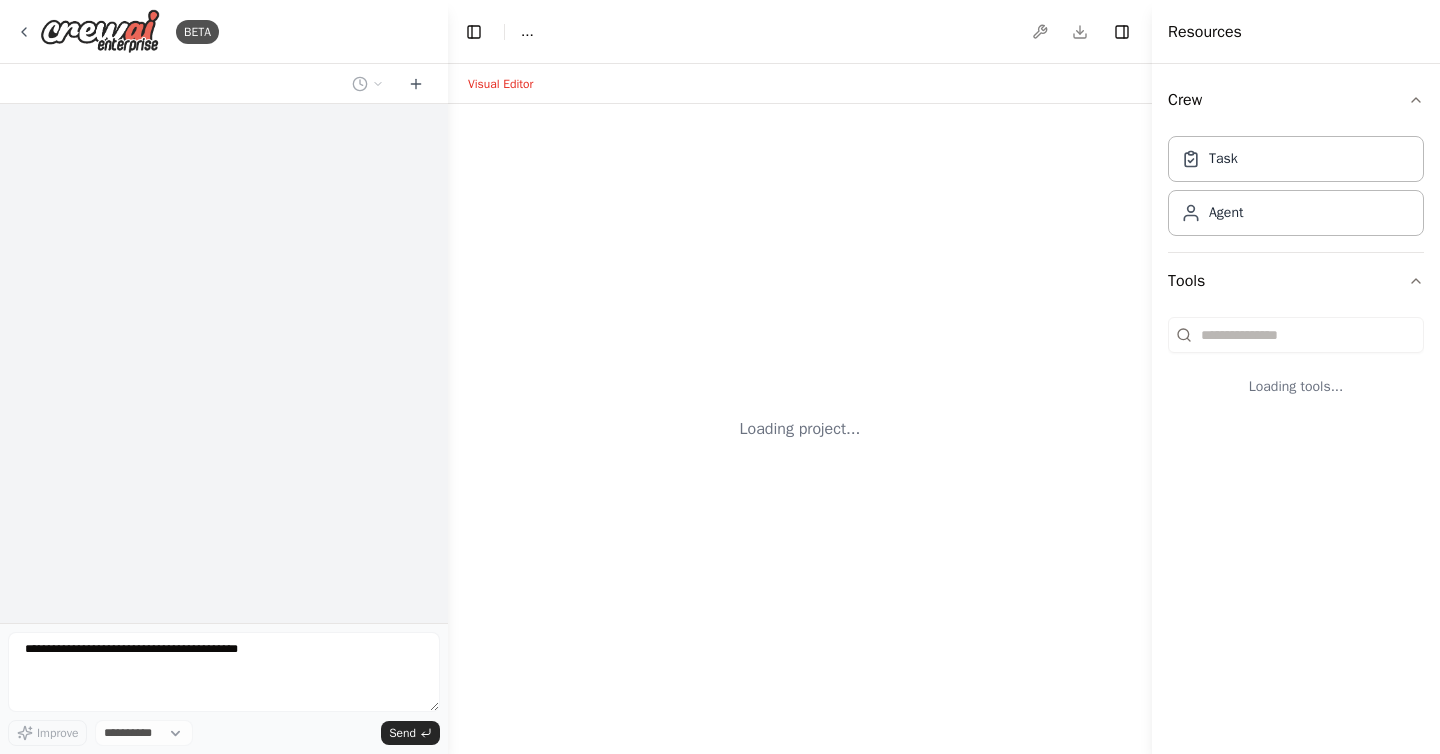 select on "****" 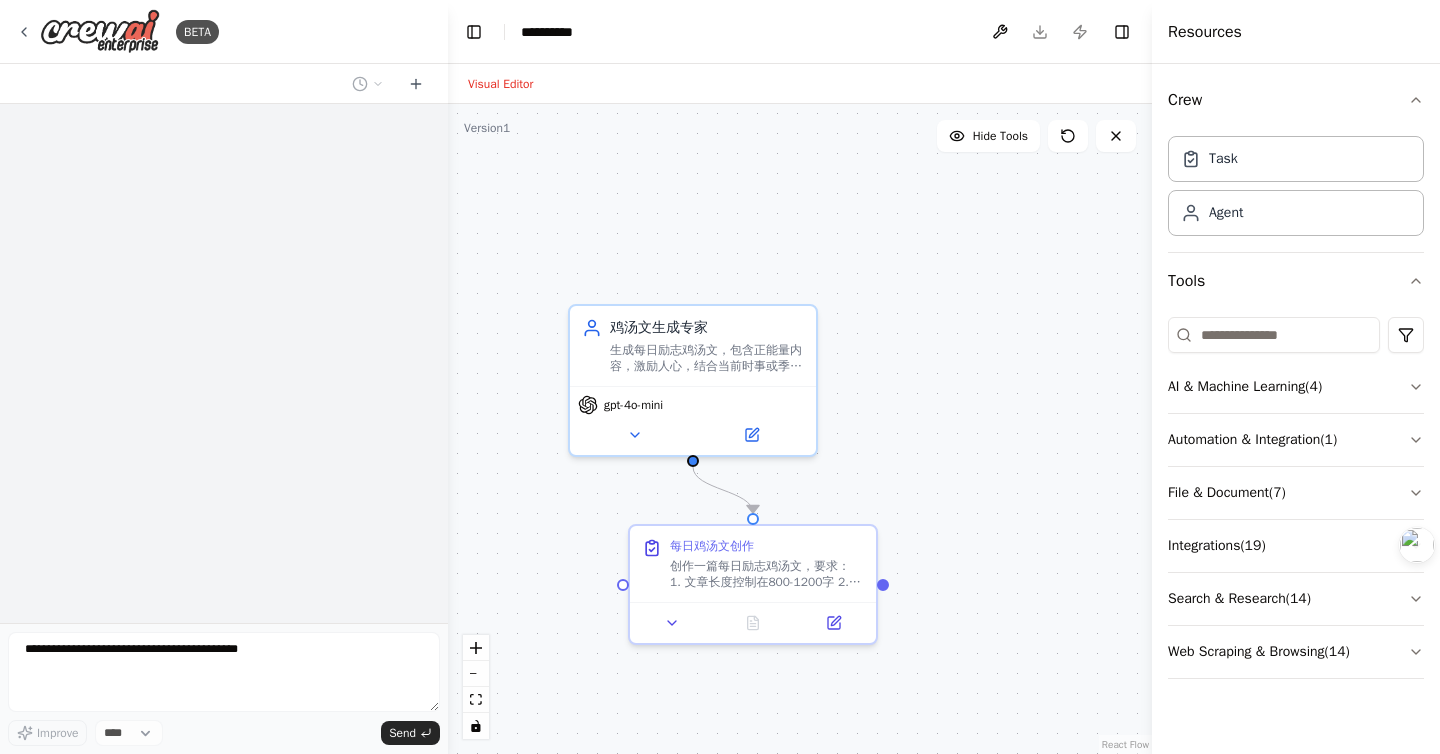 scroll, scrollTop: 0, scrollLeft: 0, axis: both 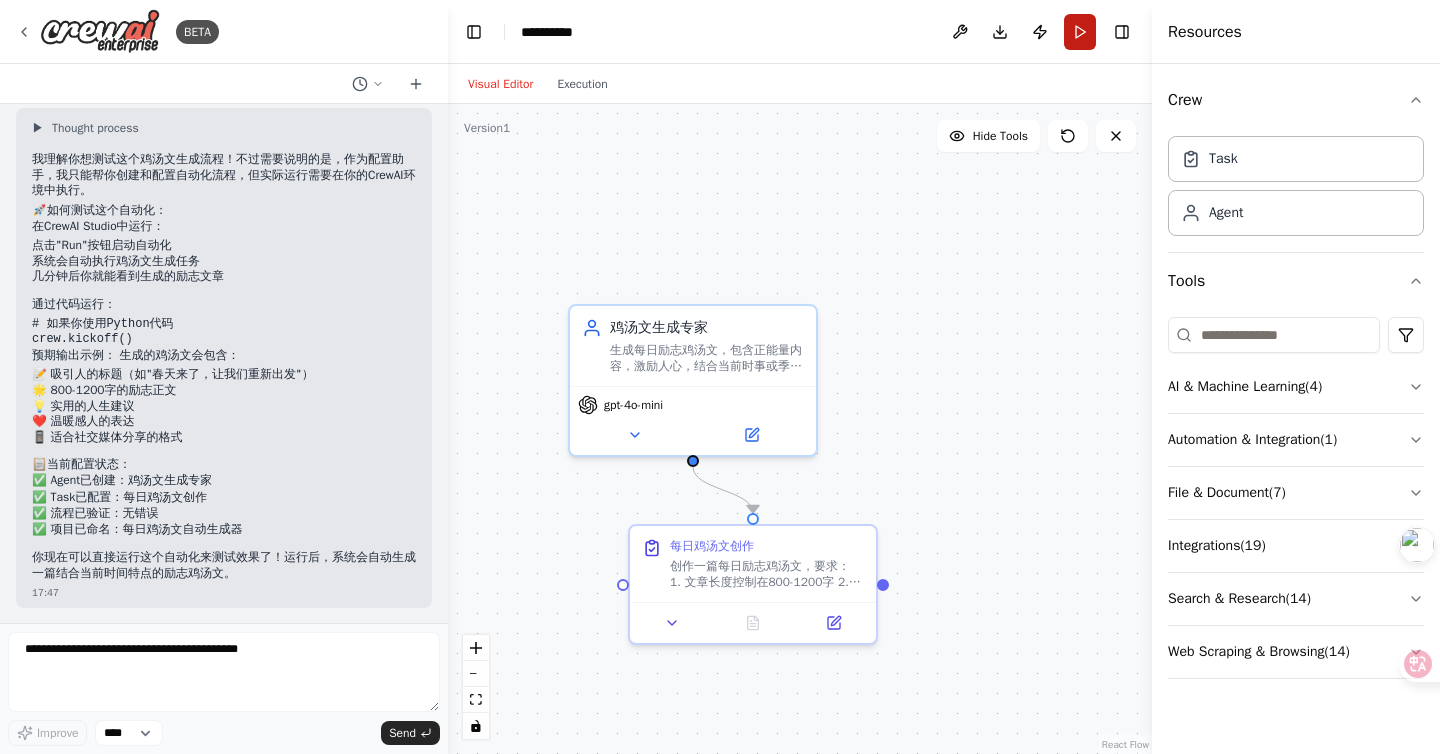 click on "Run" at bounding box center (1080, 32) 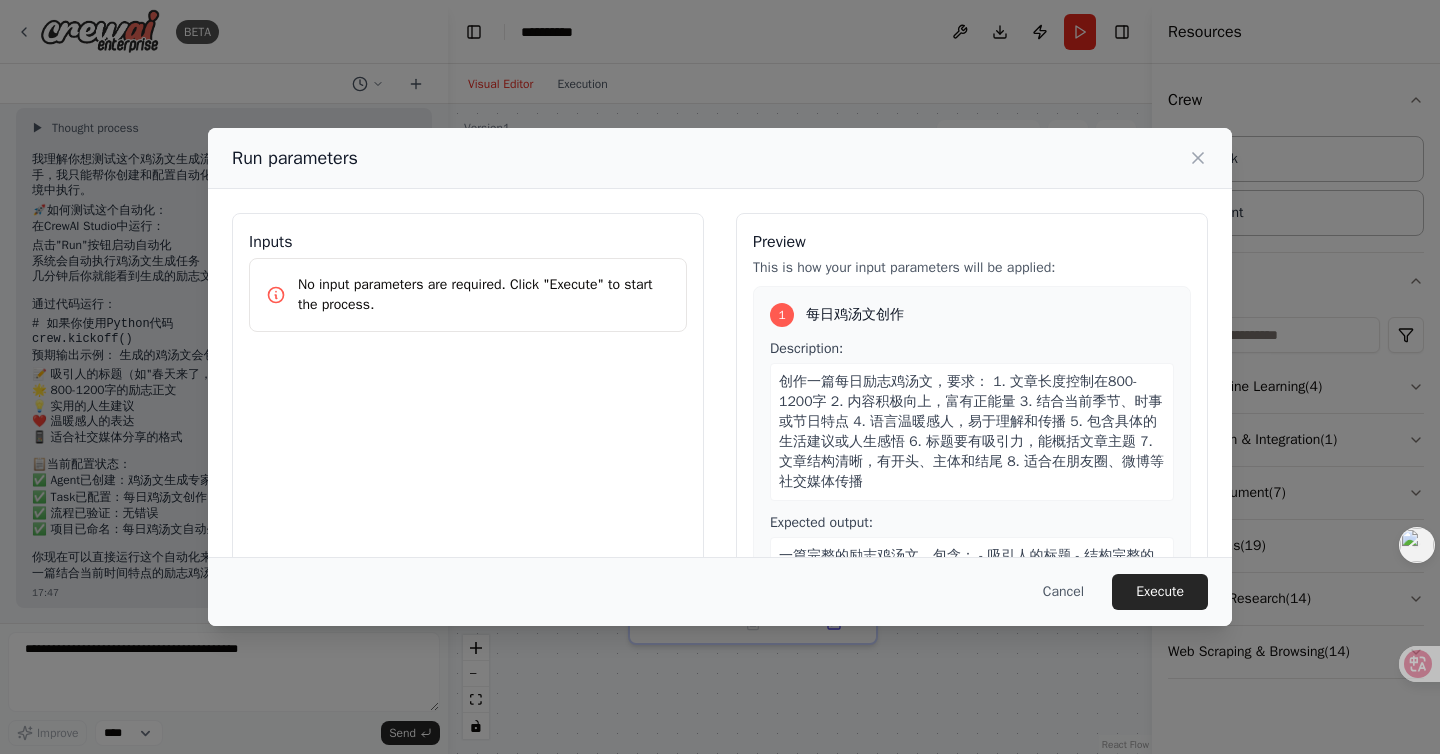 click on "Inputs No input parameters are required. Click "Execute" to start the process." at bounding box center (468, 431) 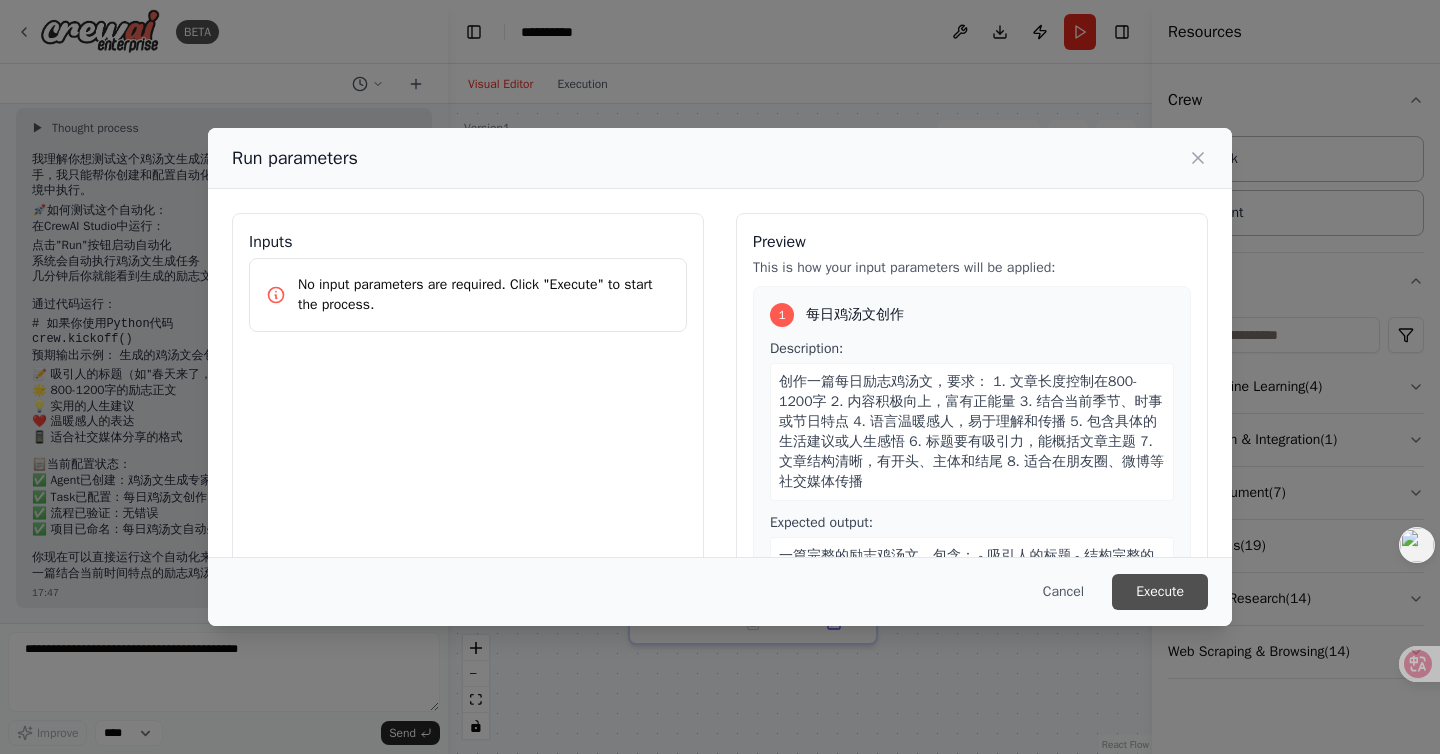 click on "Execute" at bounding box center (1160, 592) 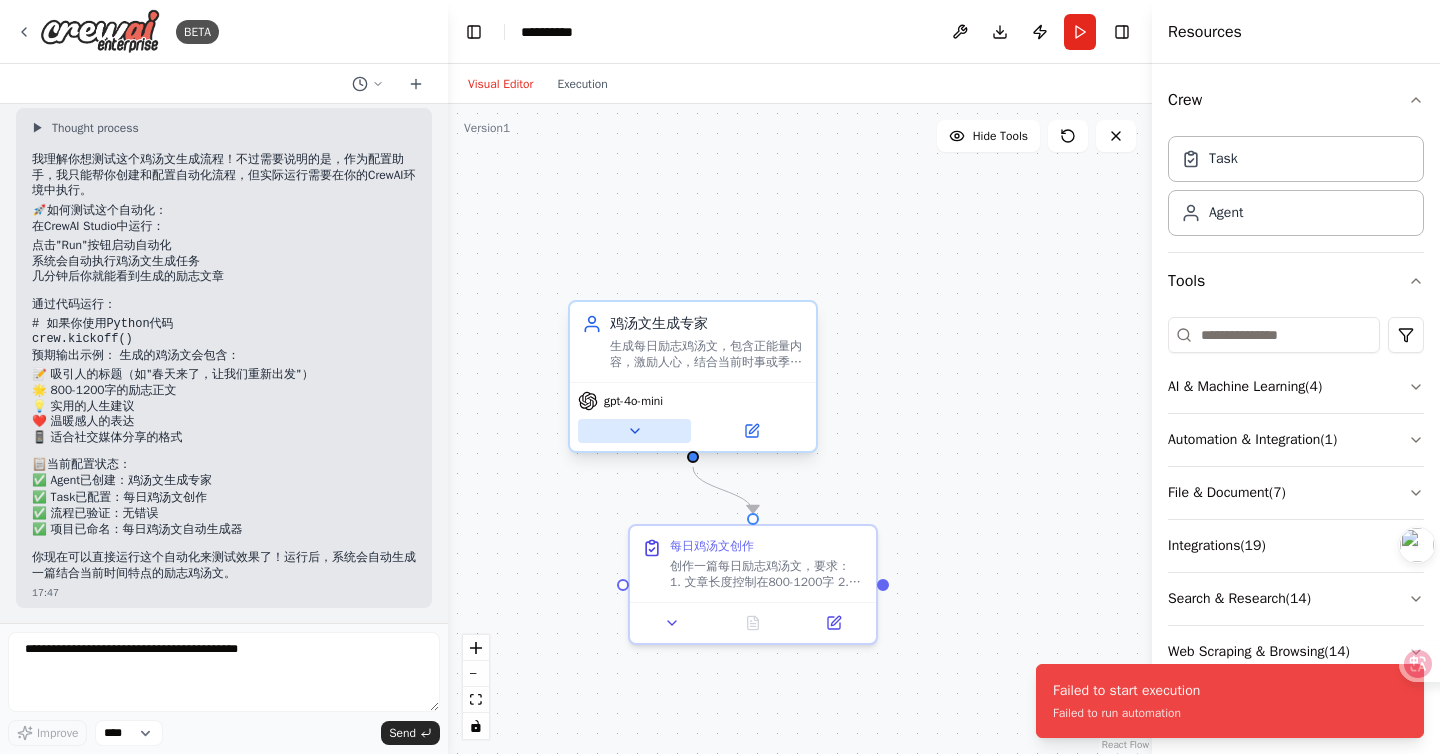 click 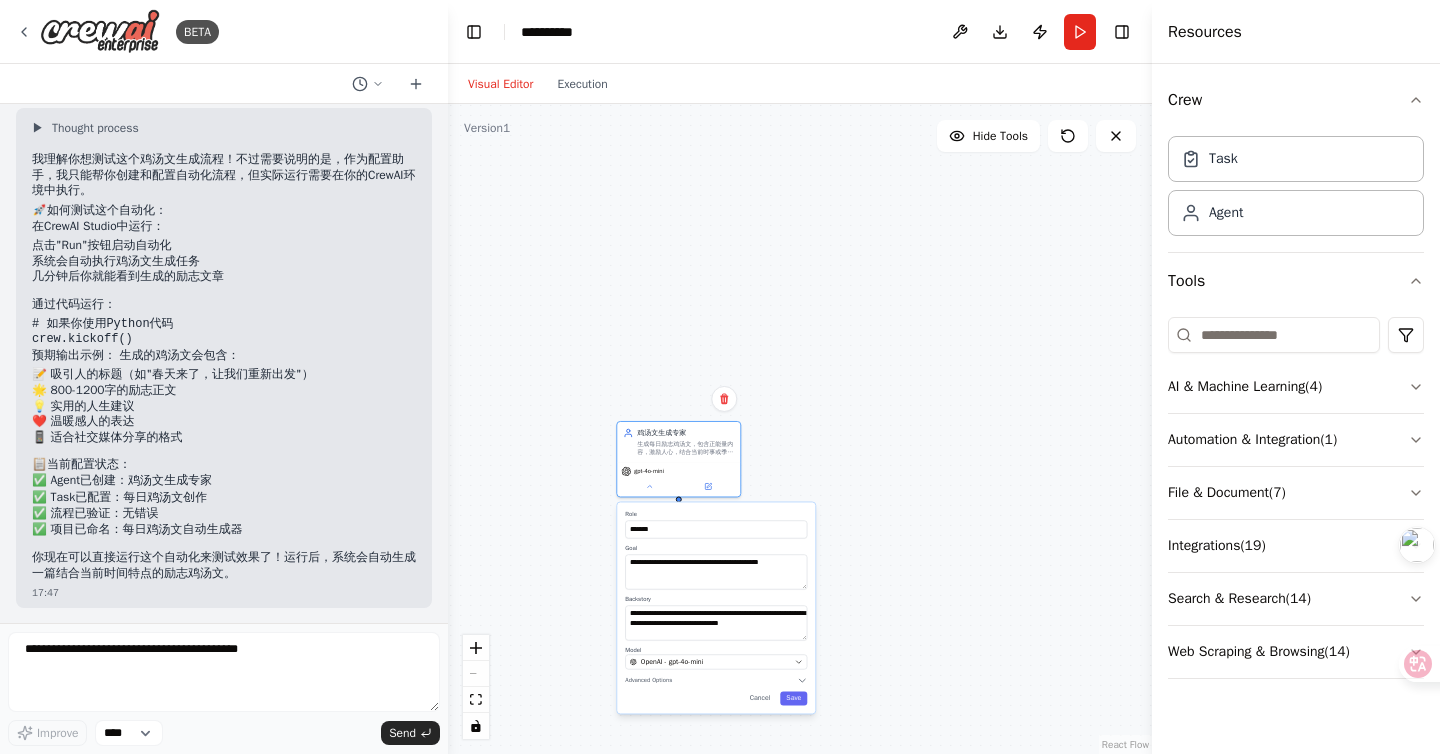 click on "**********" at bounding box center (716, 607) 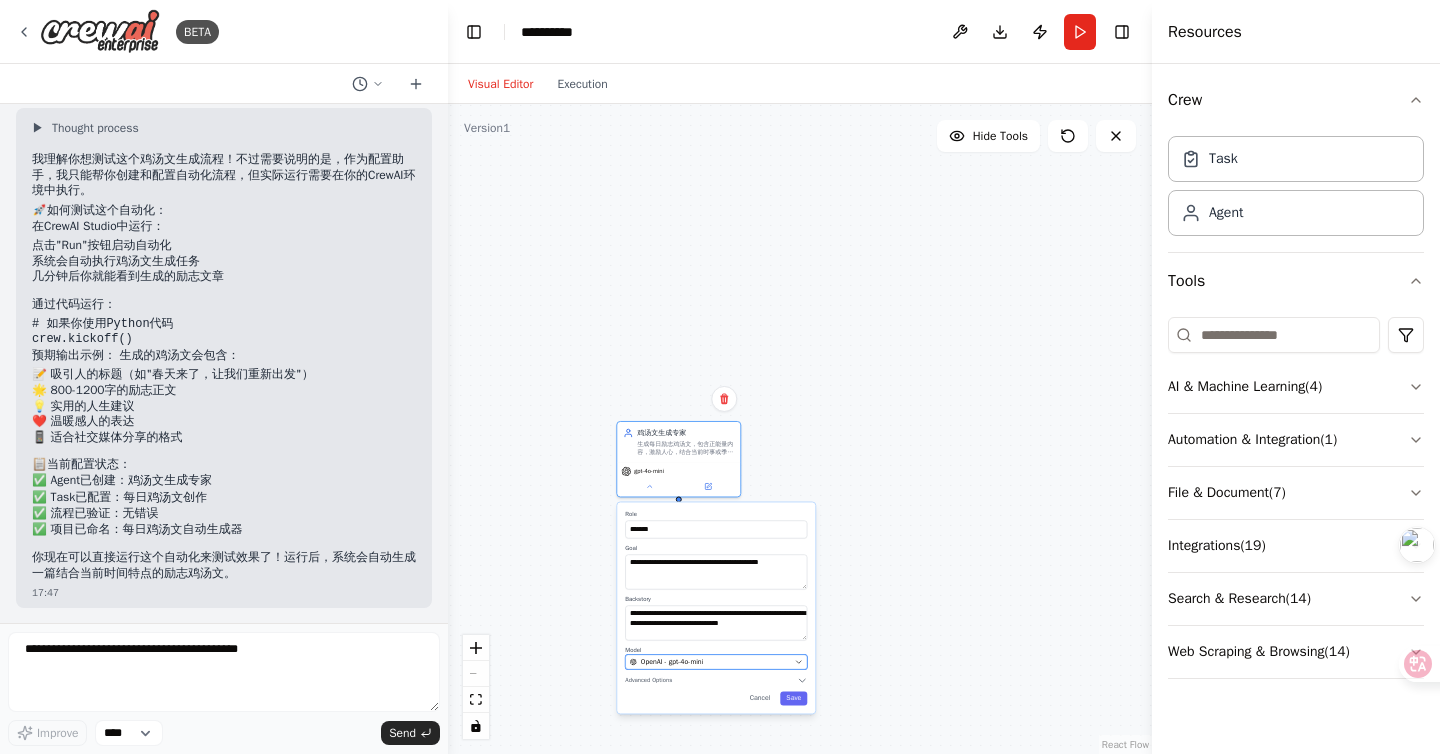 click on "OpenAI - gpt-4o-mini" at bounding box center [672, 662] 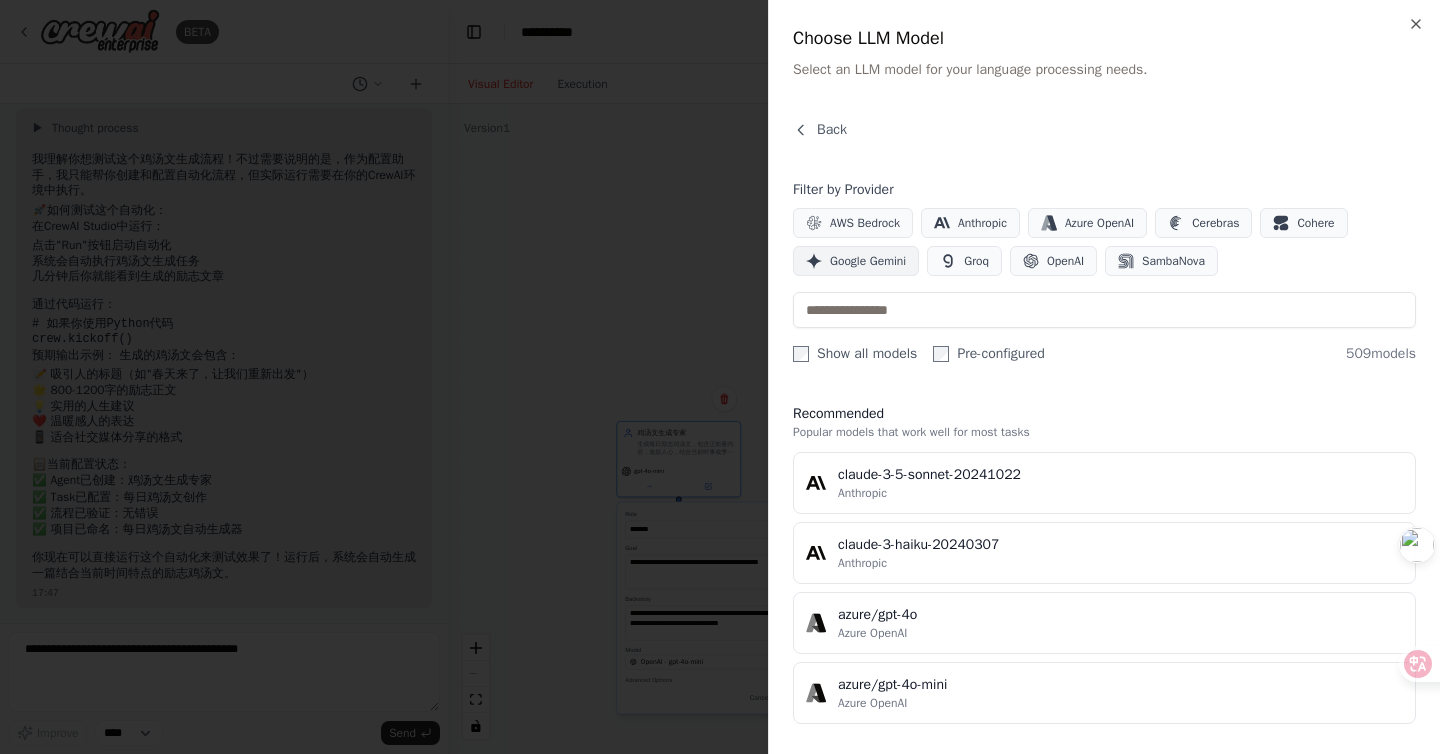 click on "Google Gemini" at bounding box center (868, 261) 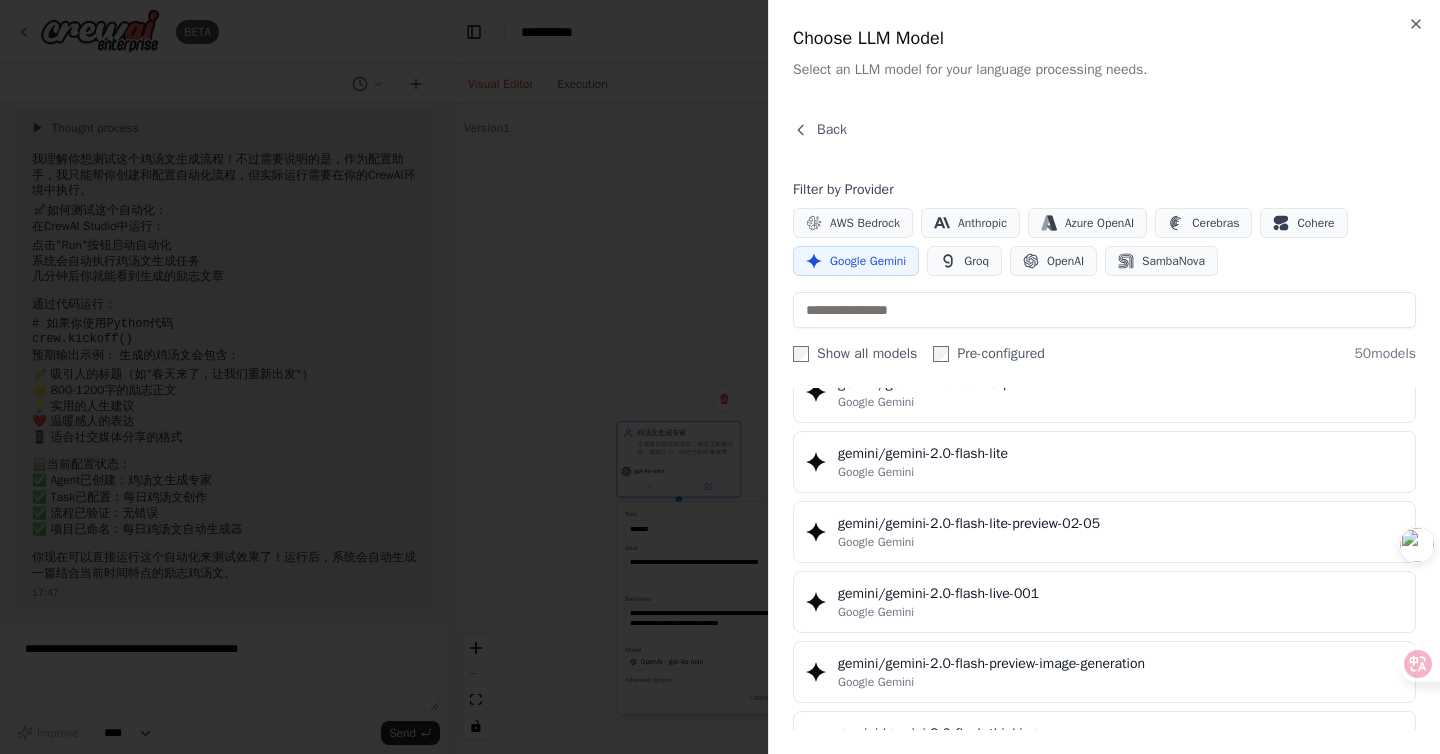 scroll, scrollTop: 1169, scrollLeft: 0, axis: vertical 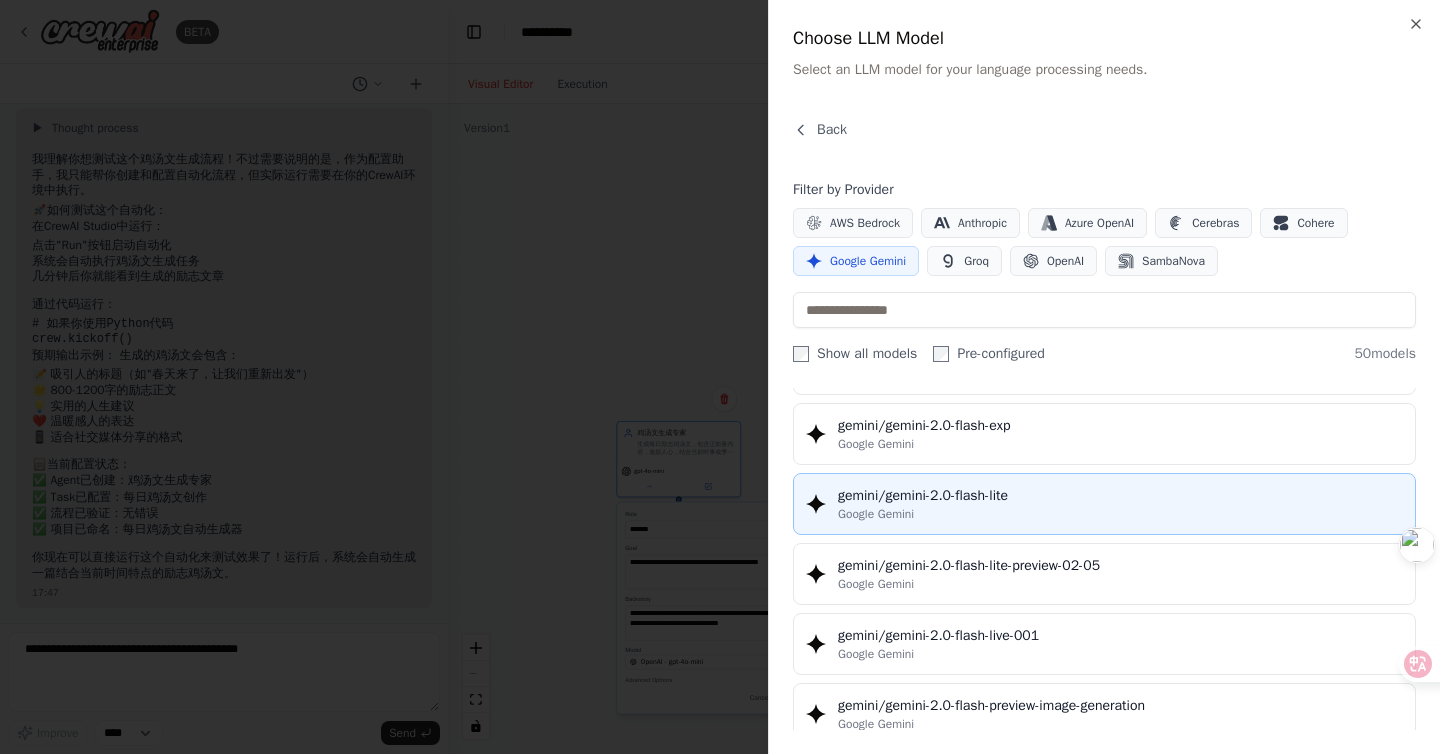 click on "Google Gemini" at bounding box center (1120, 514) 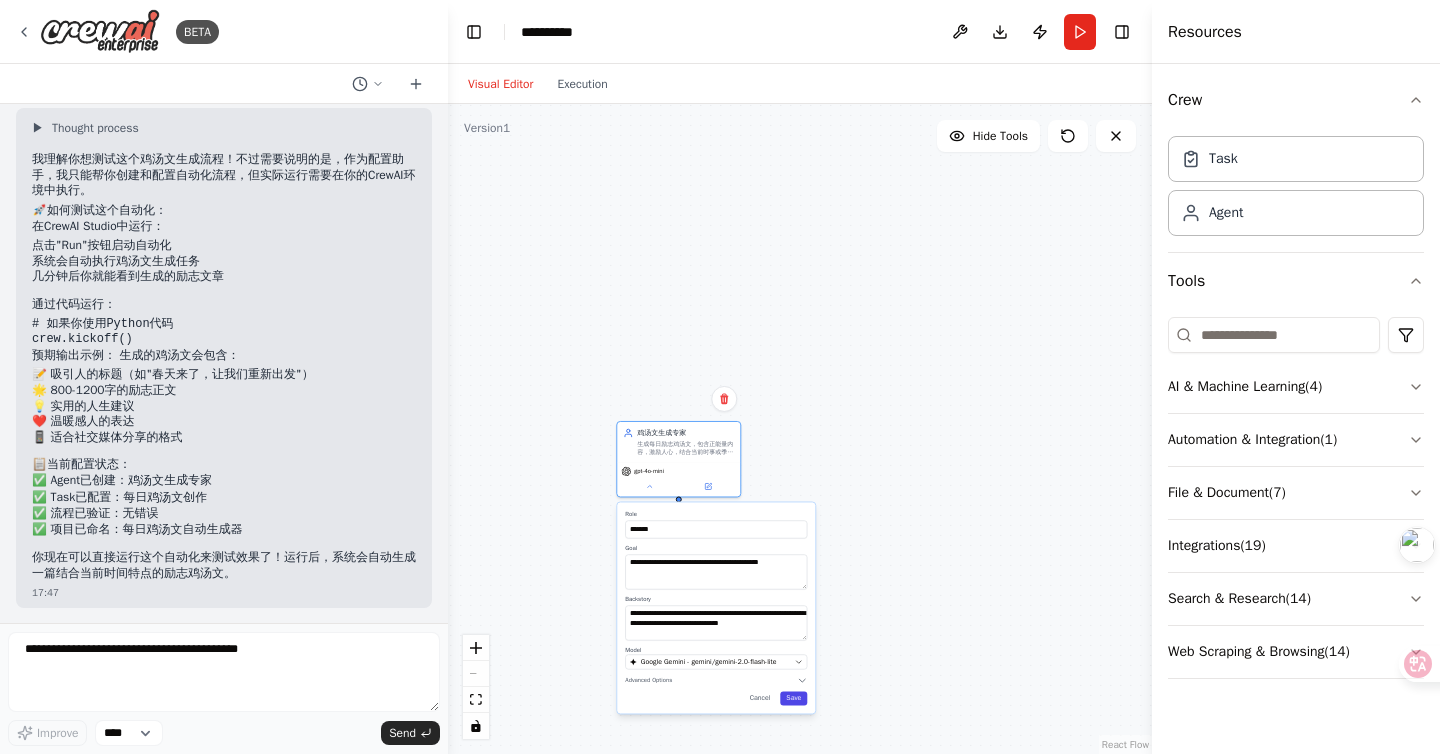 click on "Save" at bounding box center (793, 698) 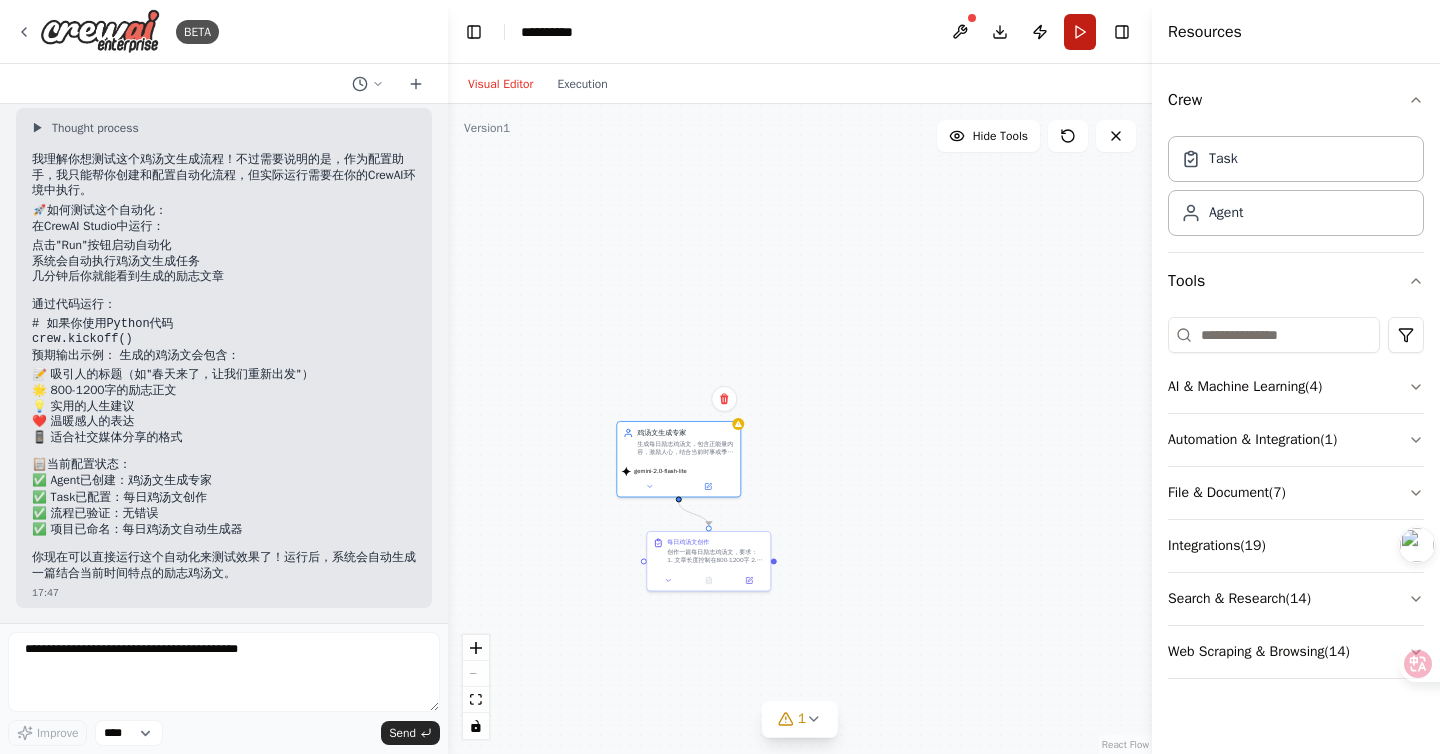 click on "Run" at bounding box center [1080, 32] 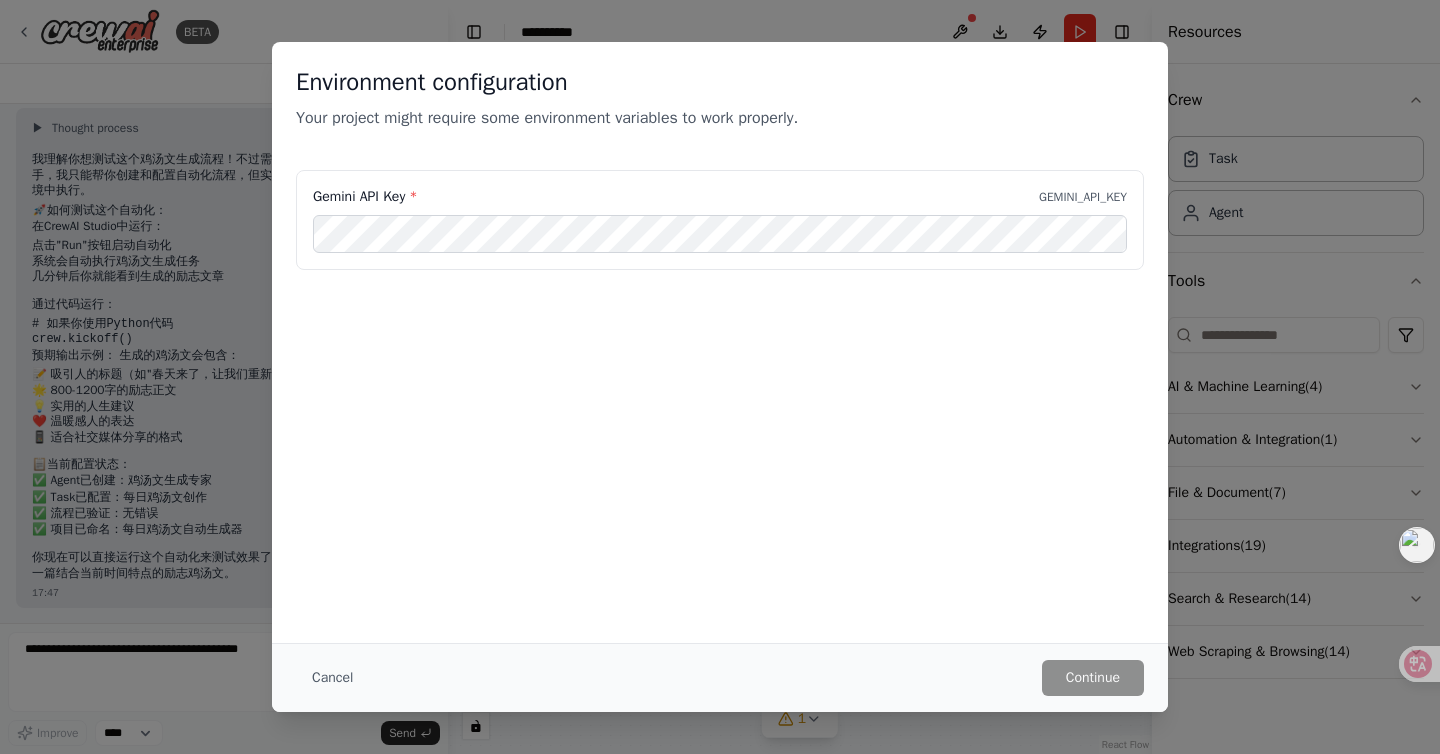 click on "Environment configuration Your project might require some environment variables to work properly. Gemini API Key * [API_KEY]" at bounding box center [720, 342] 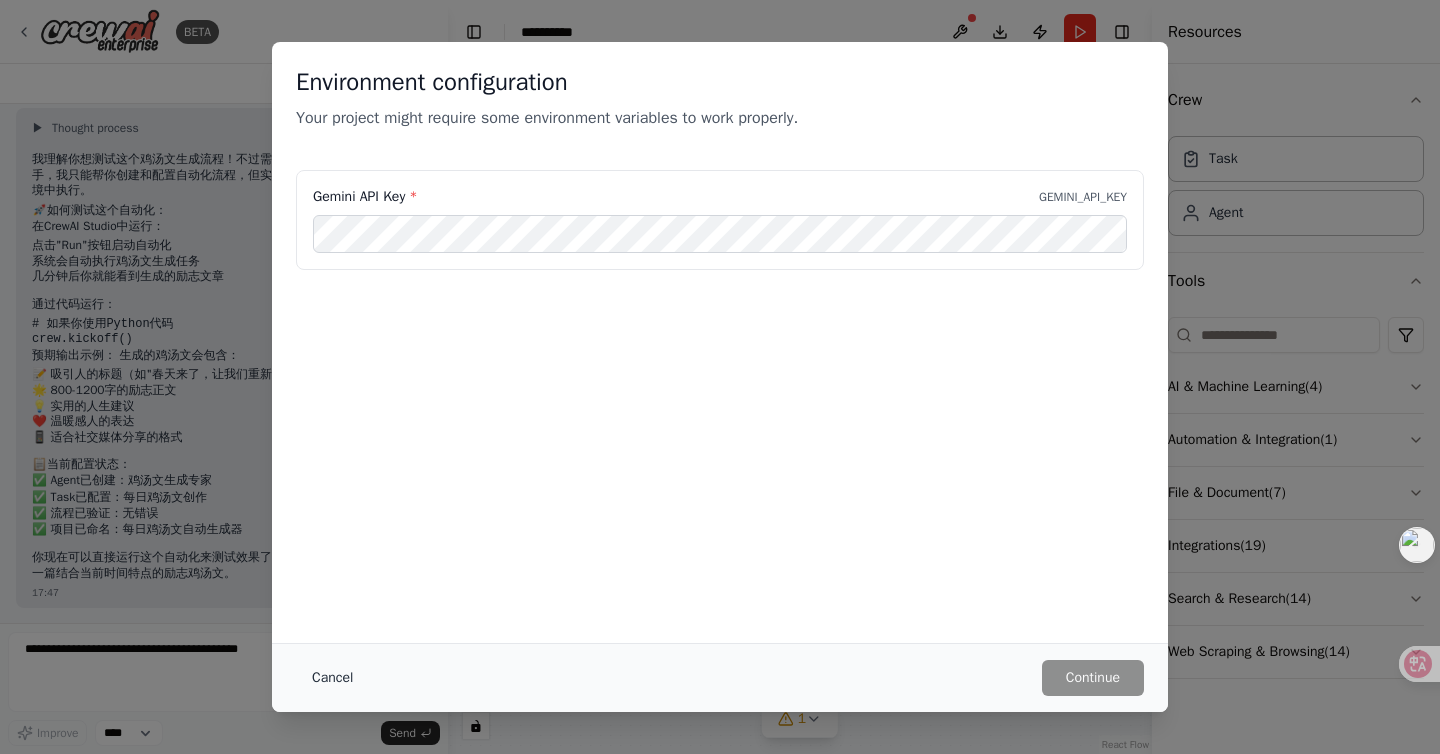 click on "Cancel" at bounding box center [332, 678] 